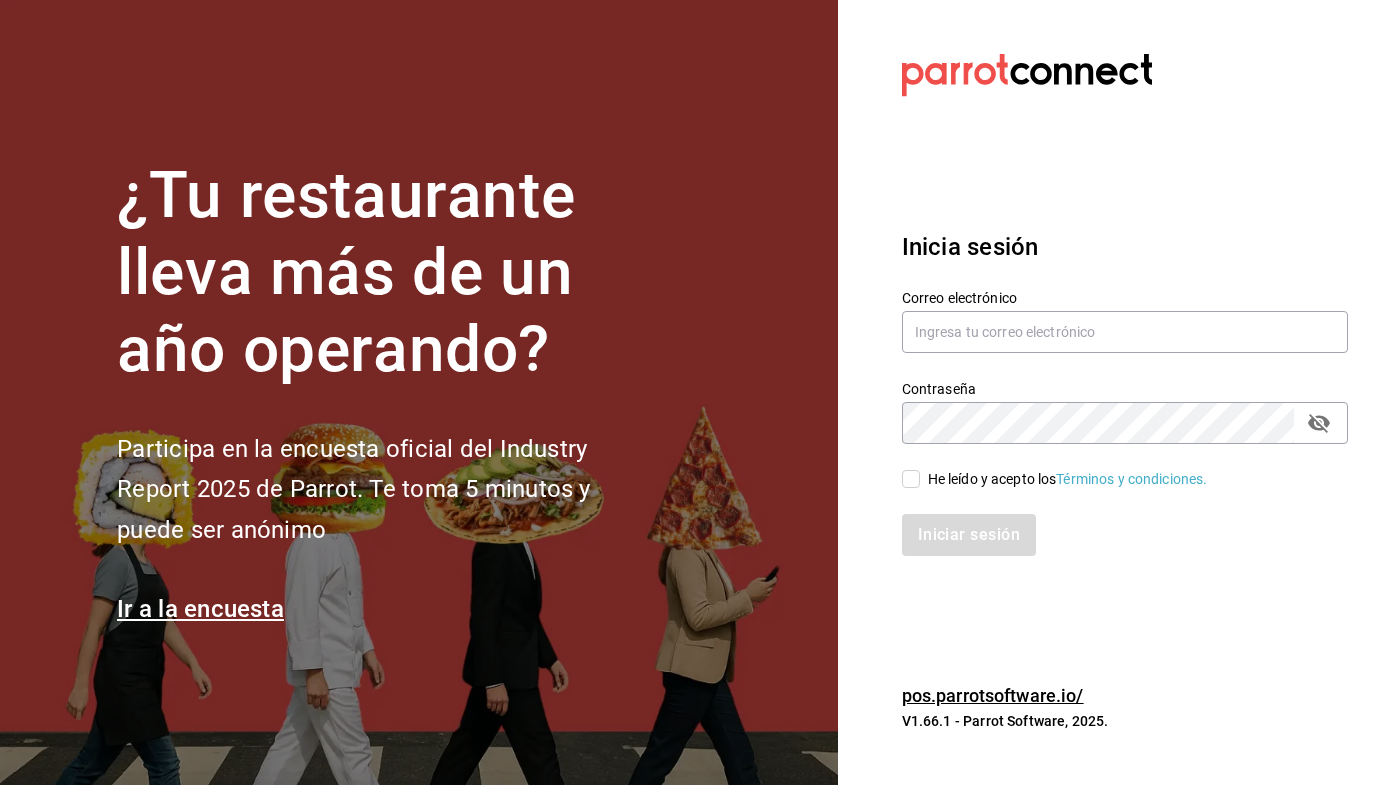 scroll, scrollTop: 0, scrollLeft: 0, axis: both 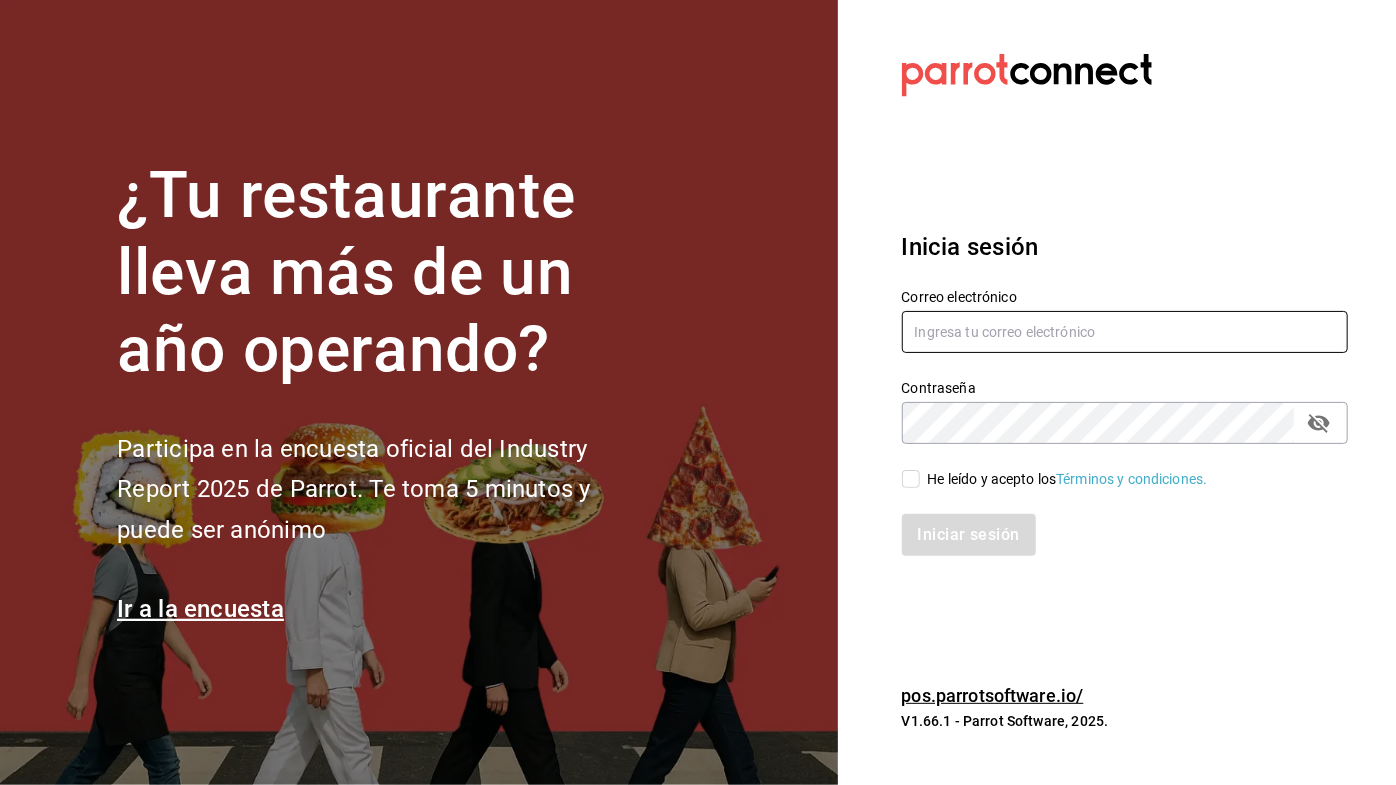 click at bounding box center [1125, 332] 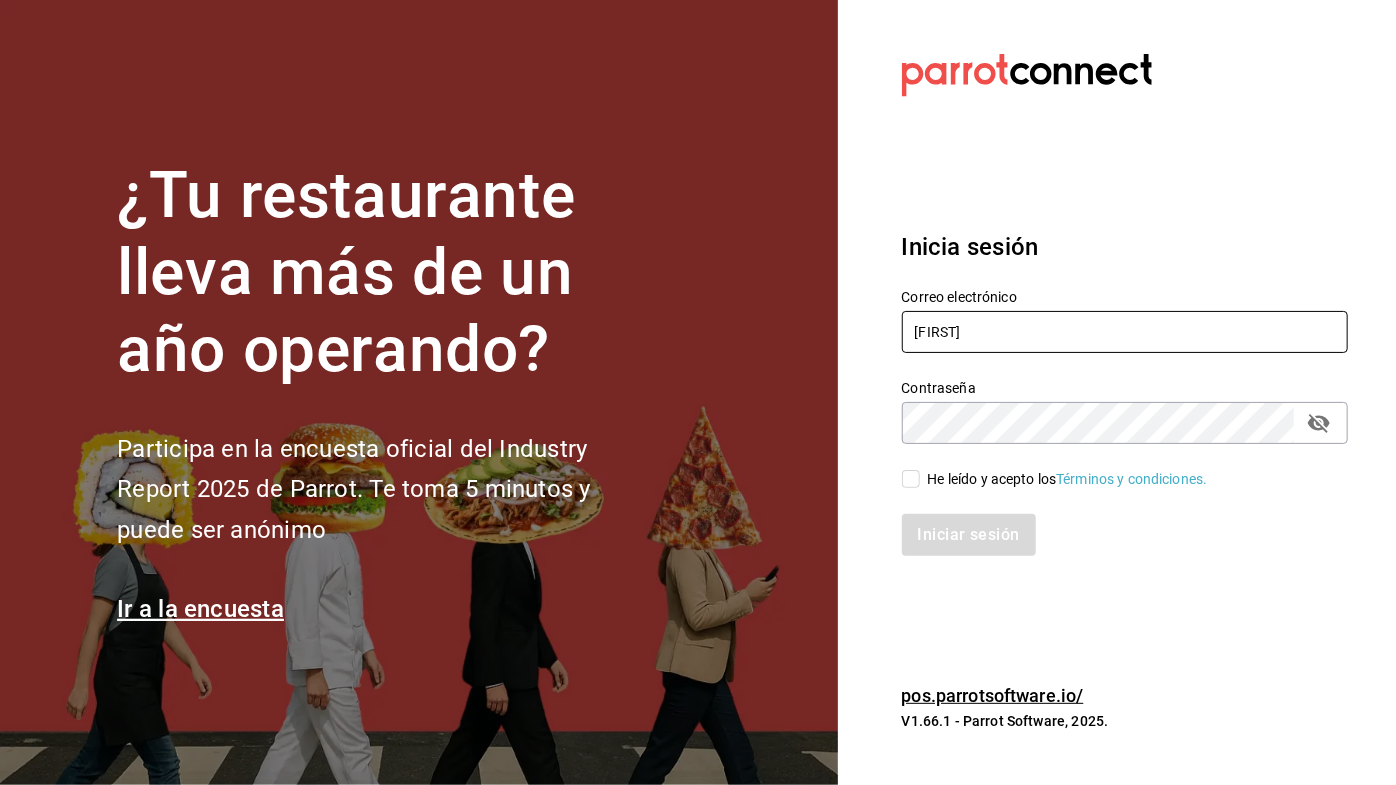 type on "[FIRST]" 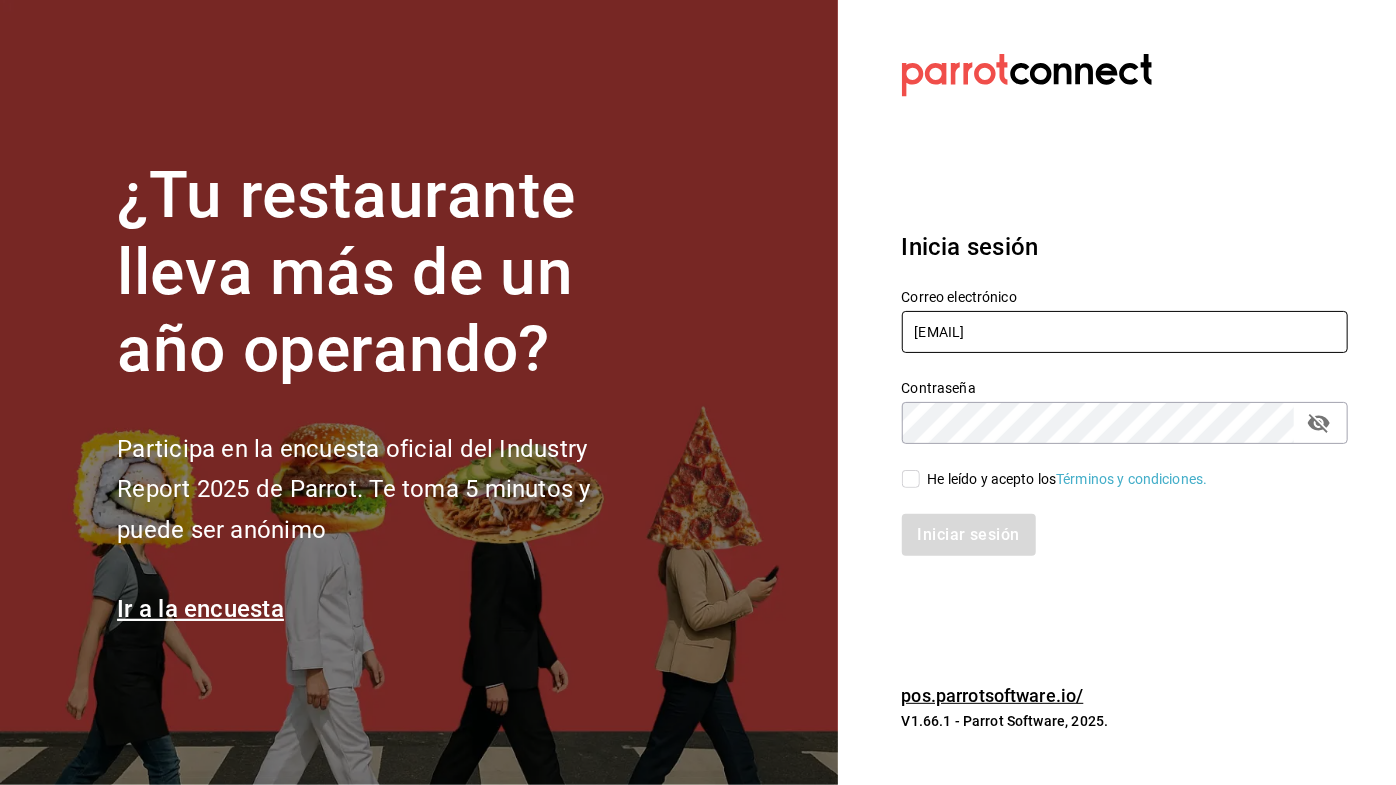 type on "[EMAIL]" 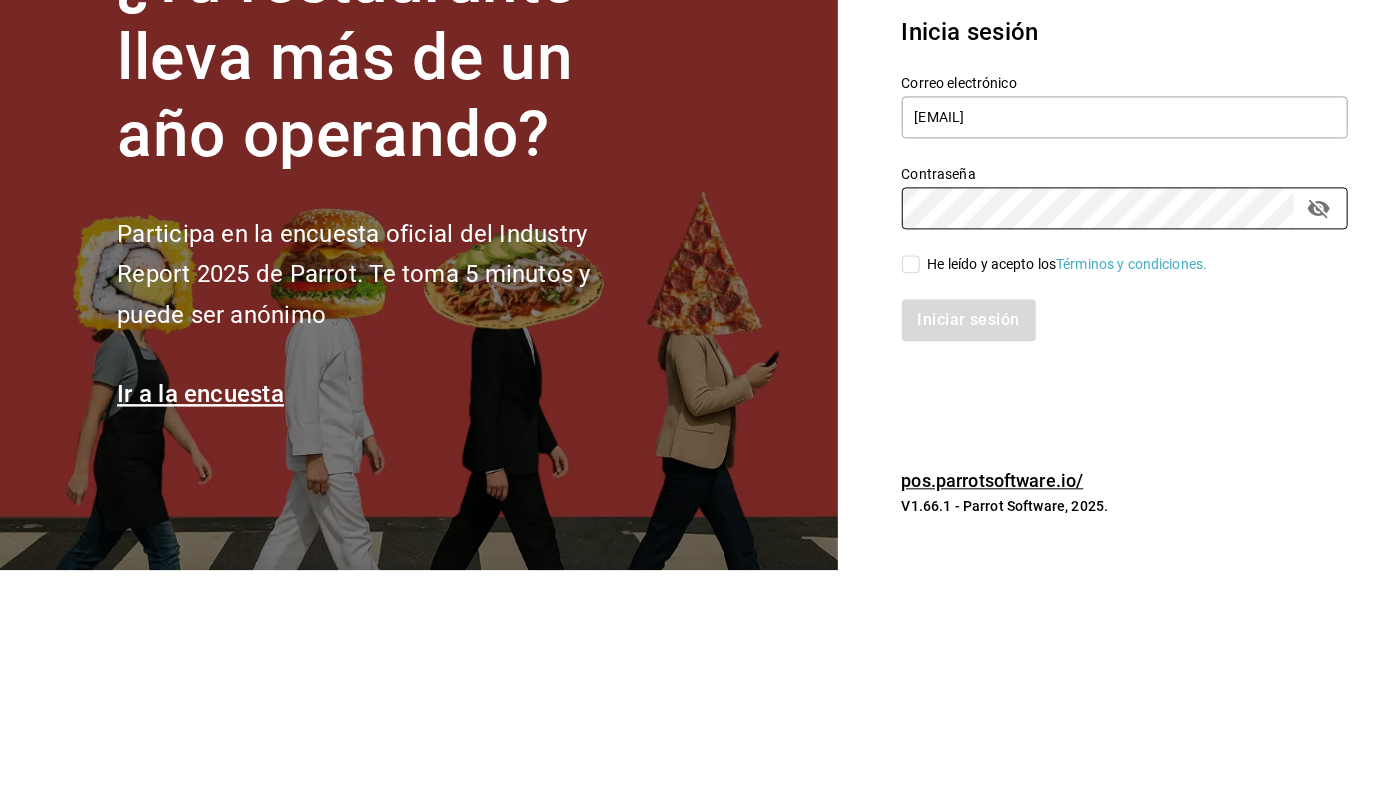 click on "He leído y acepto los  Términos y condiciones." at bounding box center [911, 479] 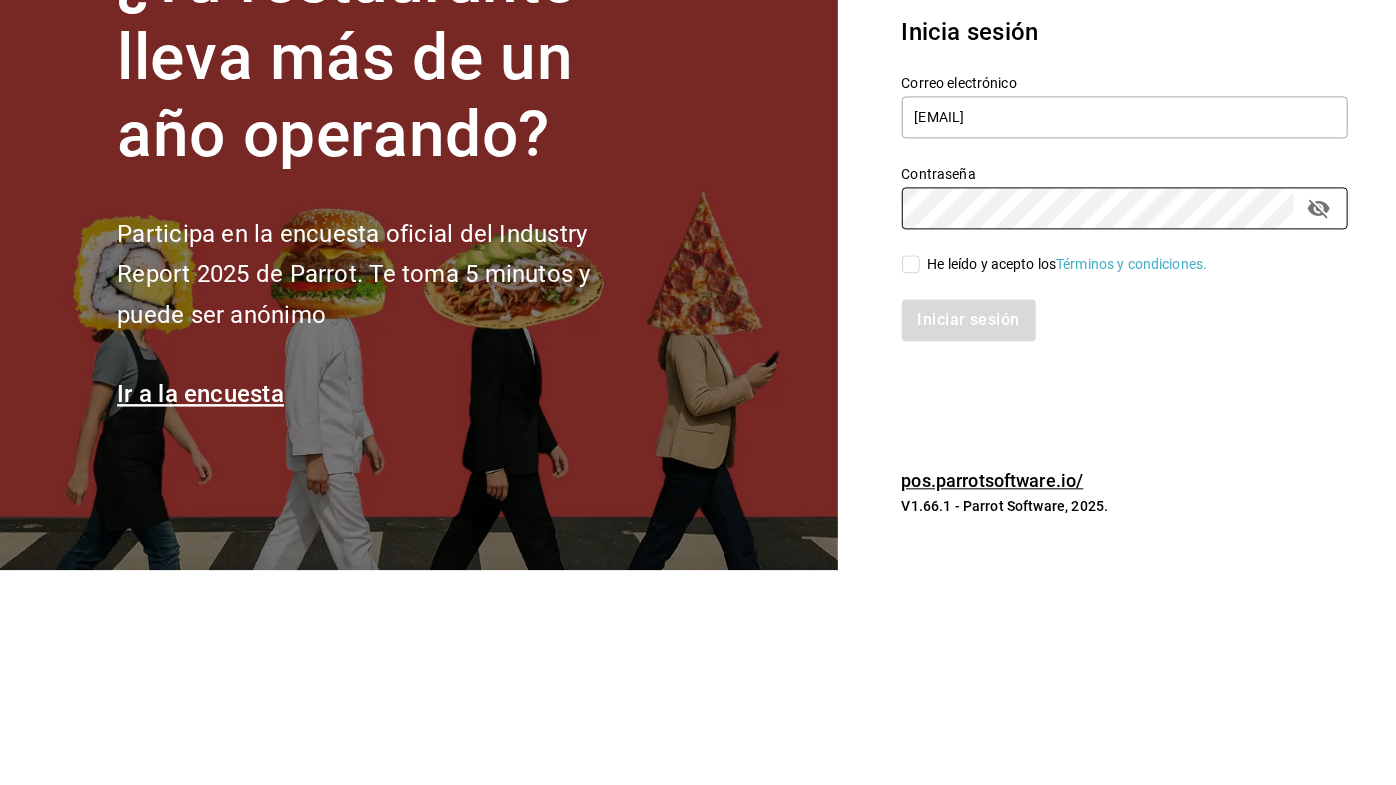 checkbox on "true" 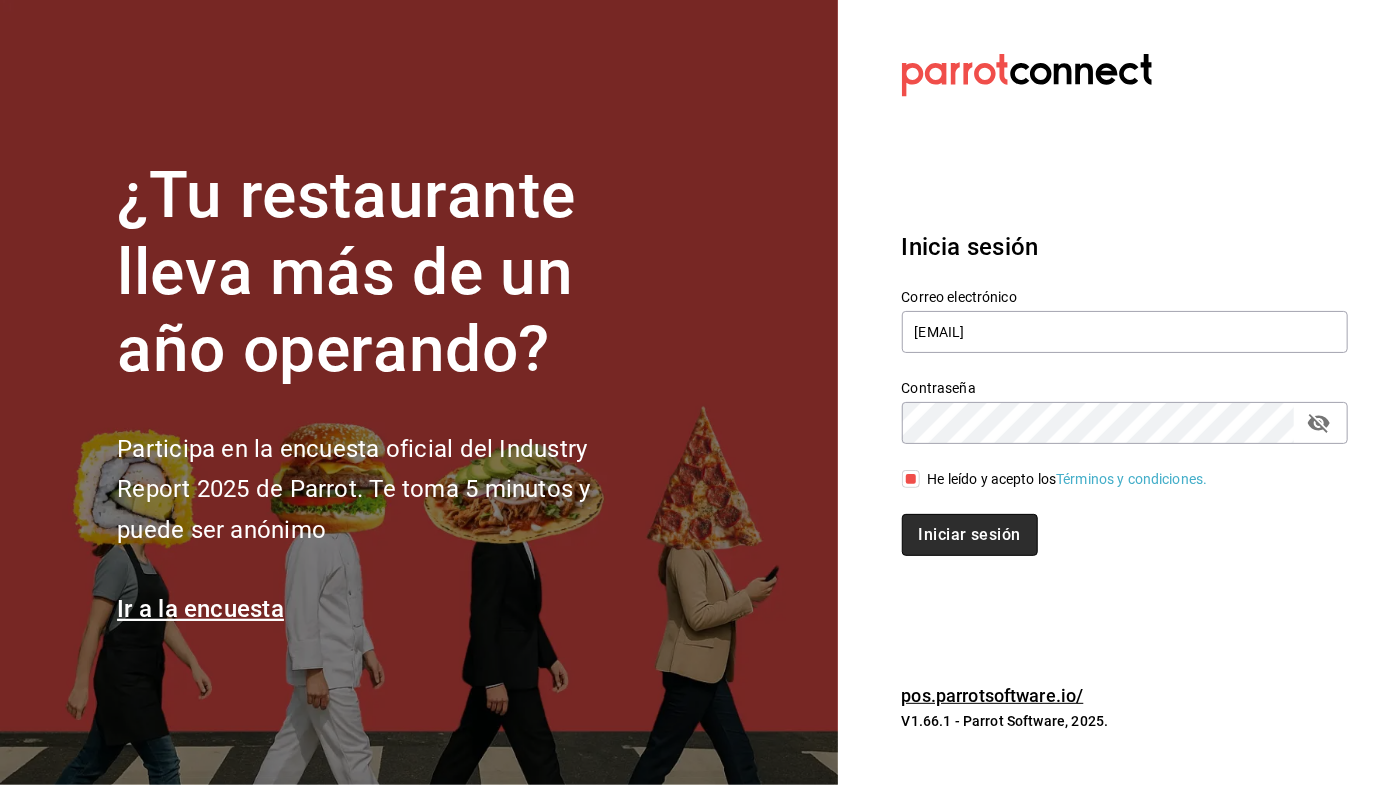 click on "Iniciar sesión" at bounding box center (970, 535) 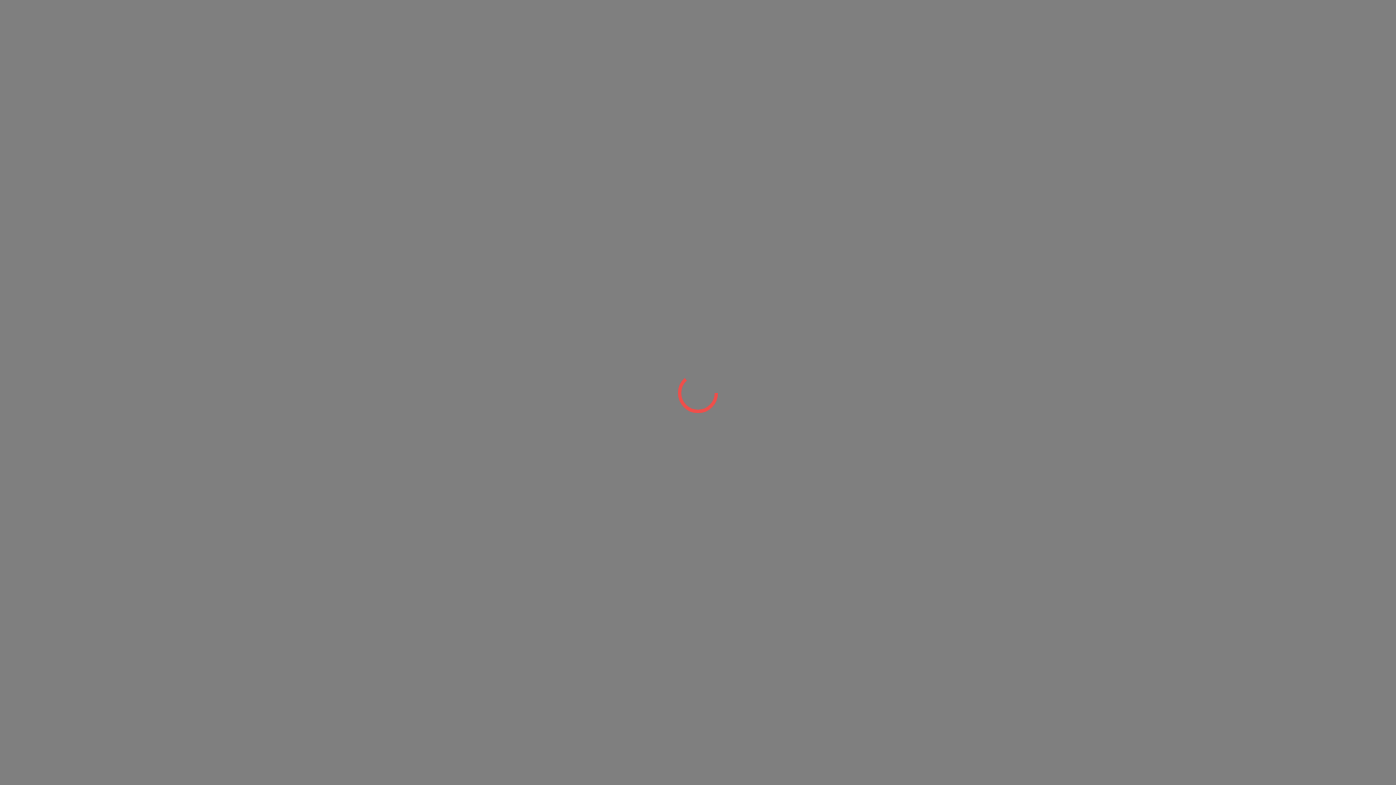 scroll, scrollTop: 0, scrollLeft: 0, axis: both 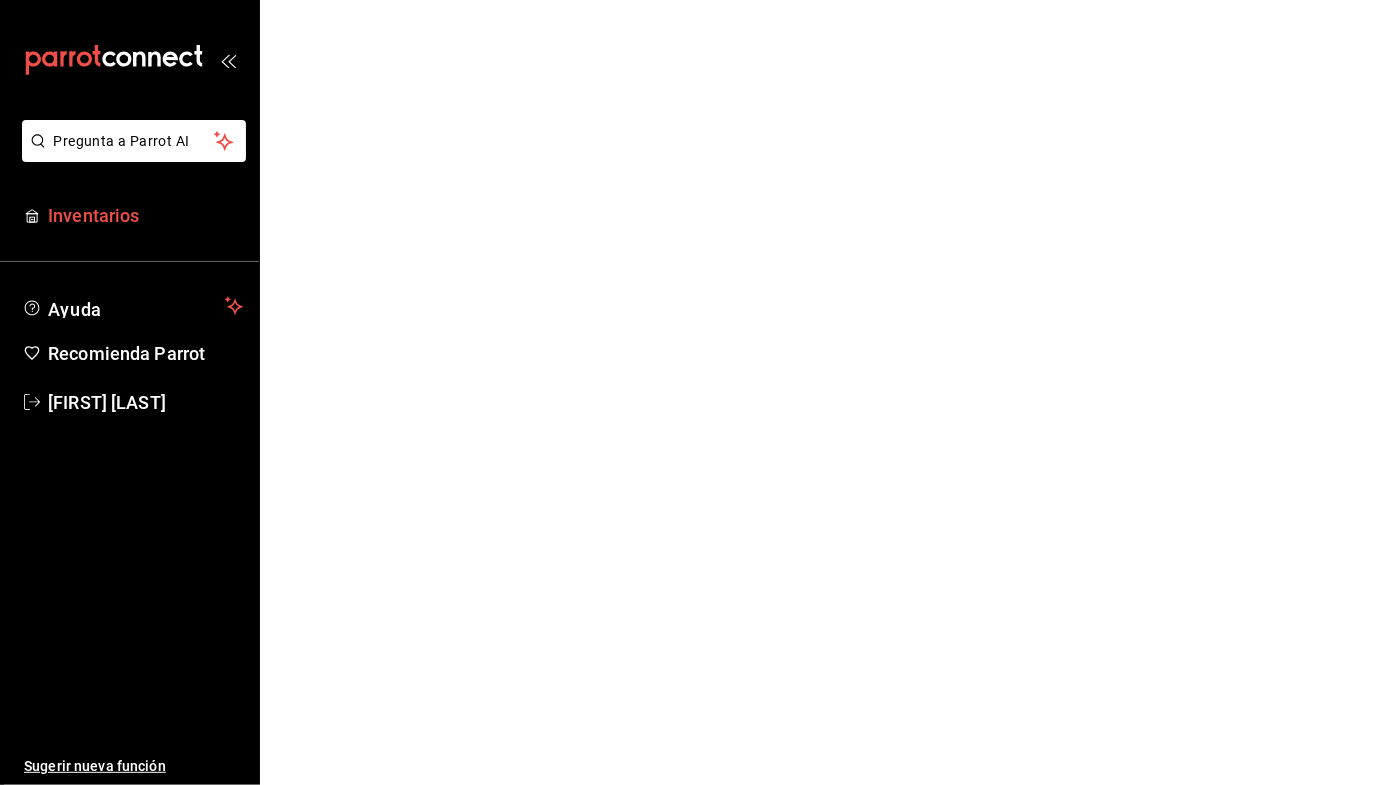 click on "Inventarios" at bounding box center (145, 215) 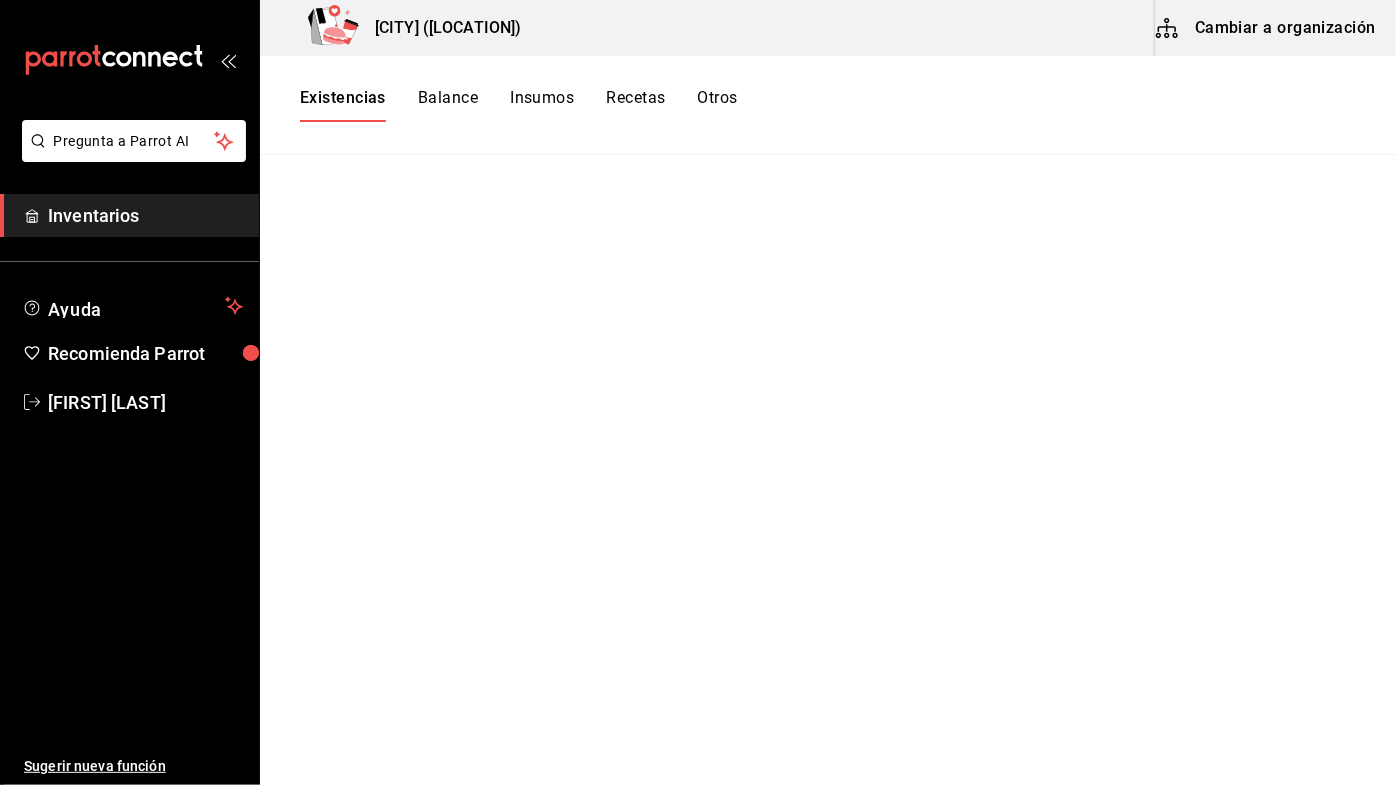 click on "Inventarios" at bounding box center (145, 215) 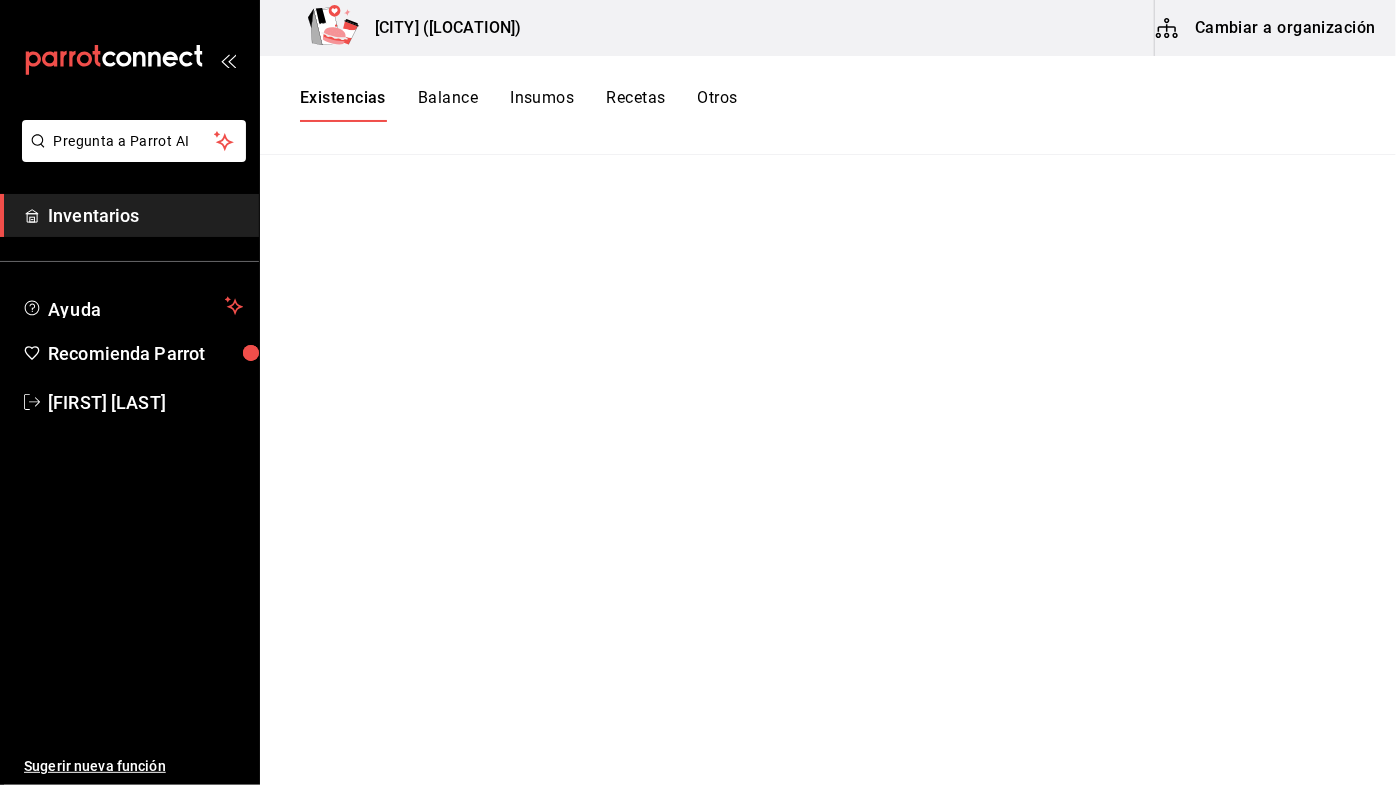 click on "Inventarios" at bounding box center [145, 215] 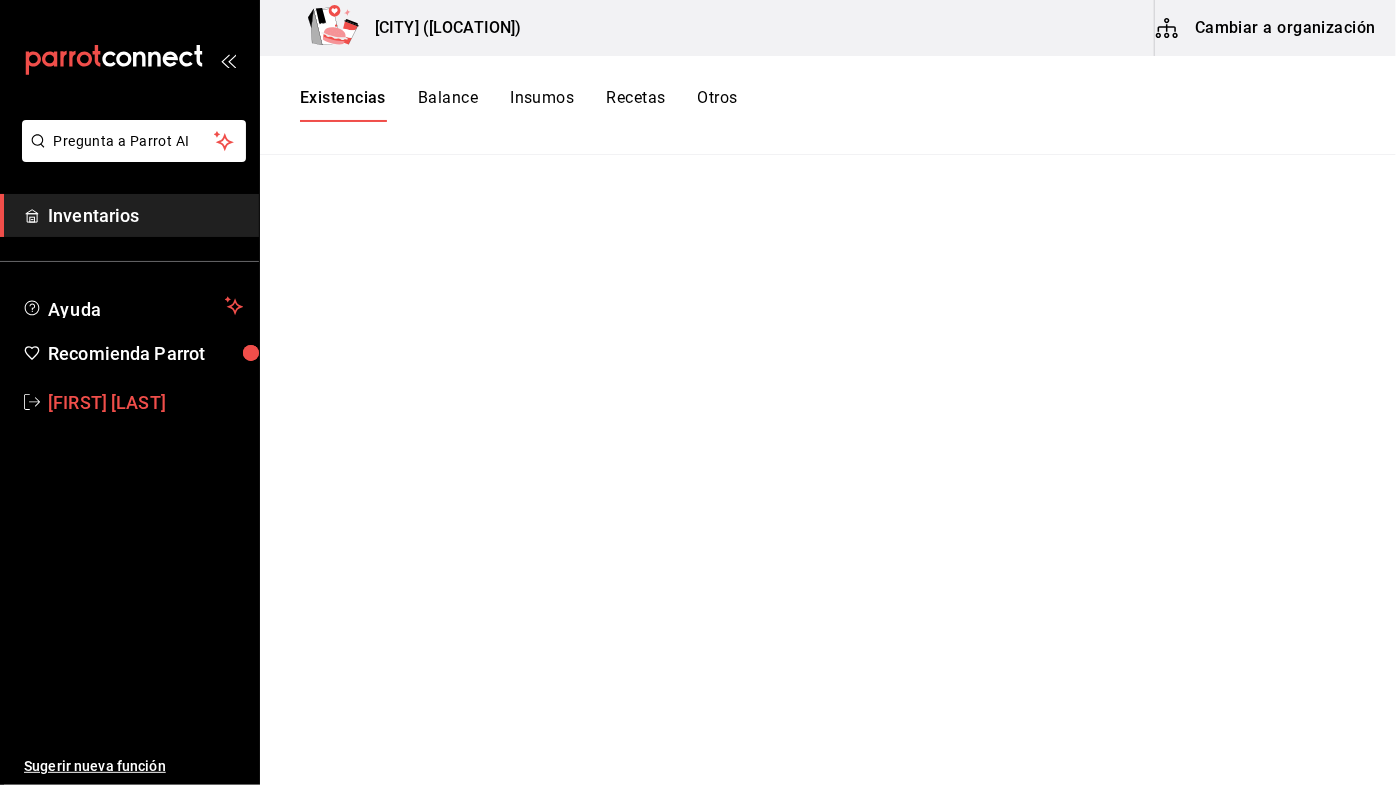 click on "Inventarios" at bounding box center [145, 215] 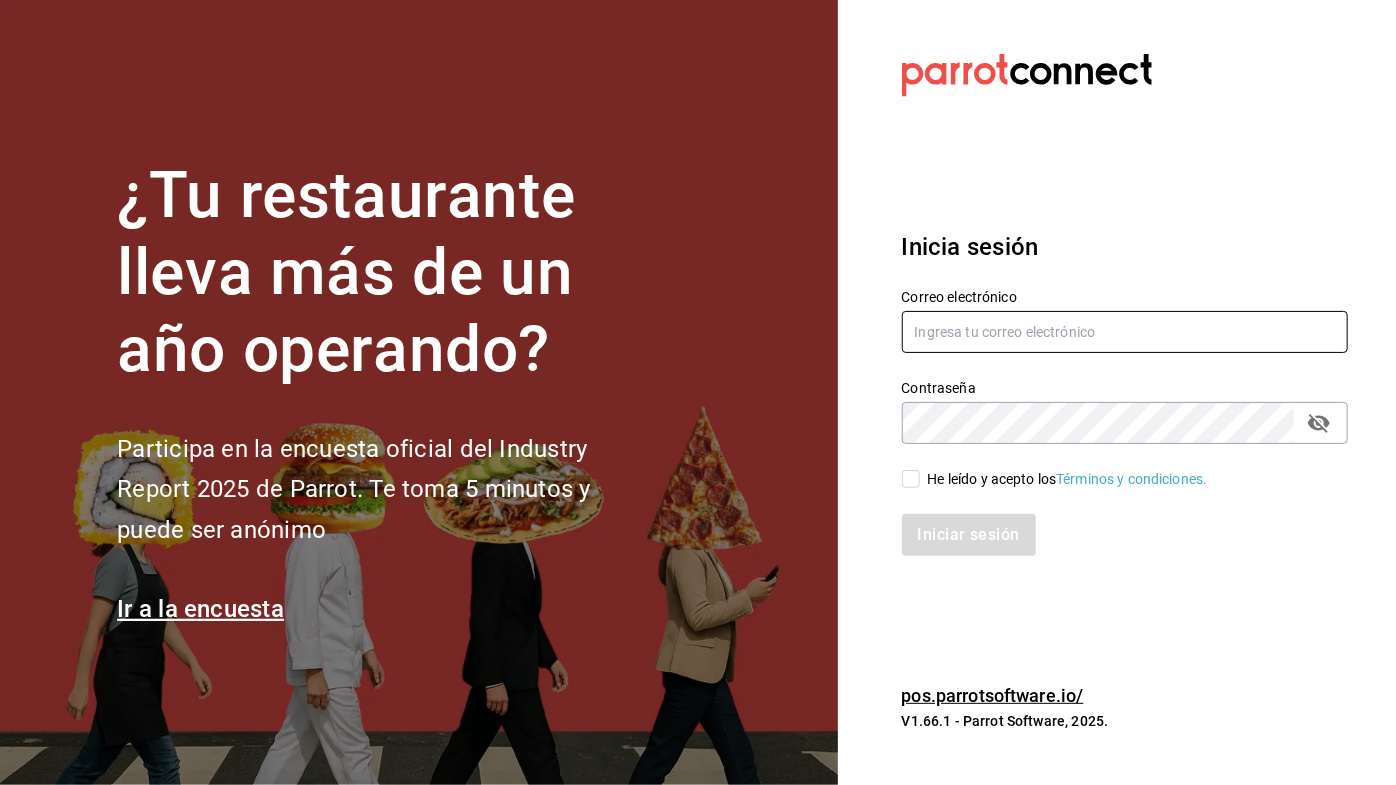 click at bounding box center [1125, 332] 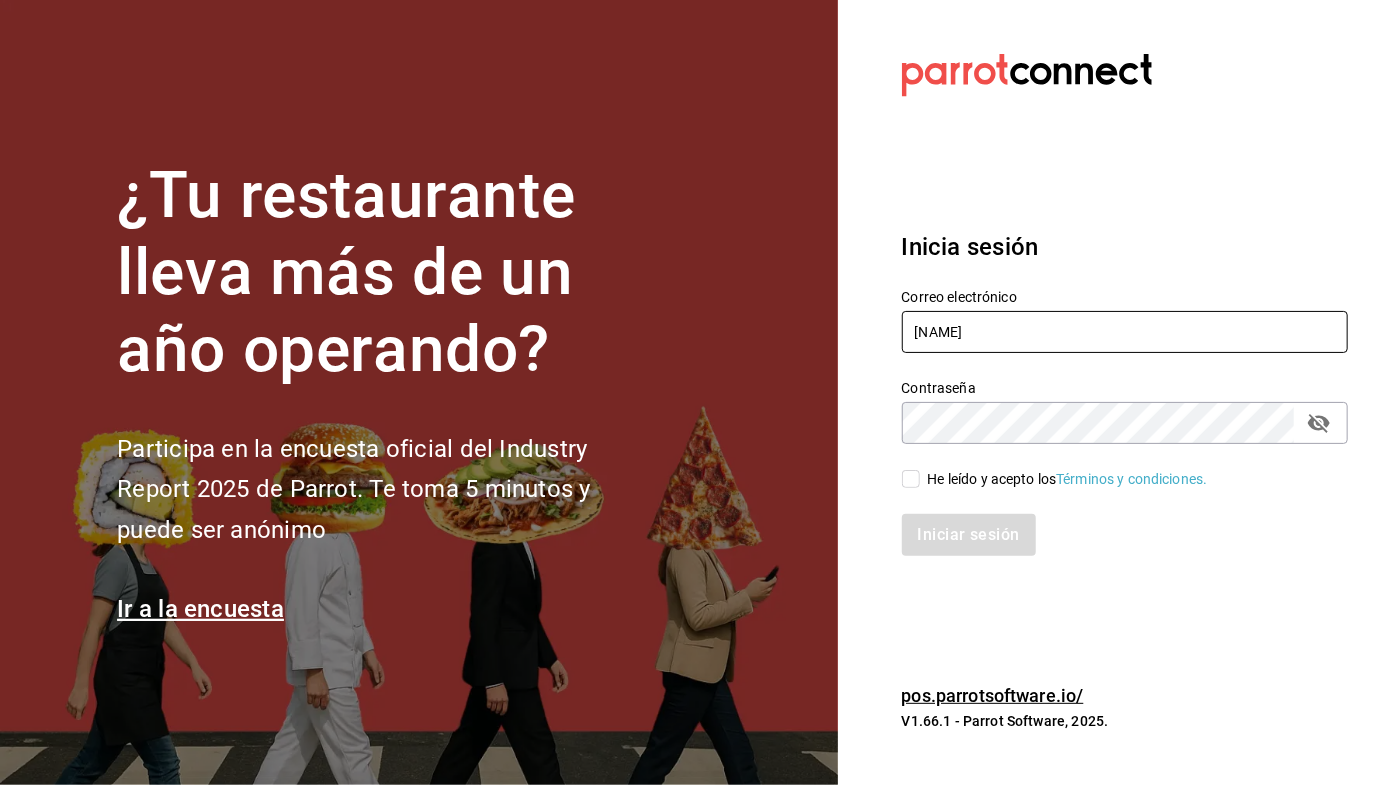 type on "Luzy" 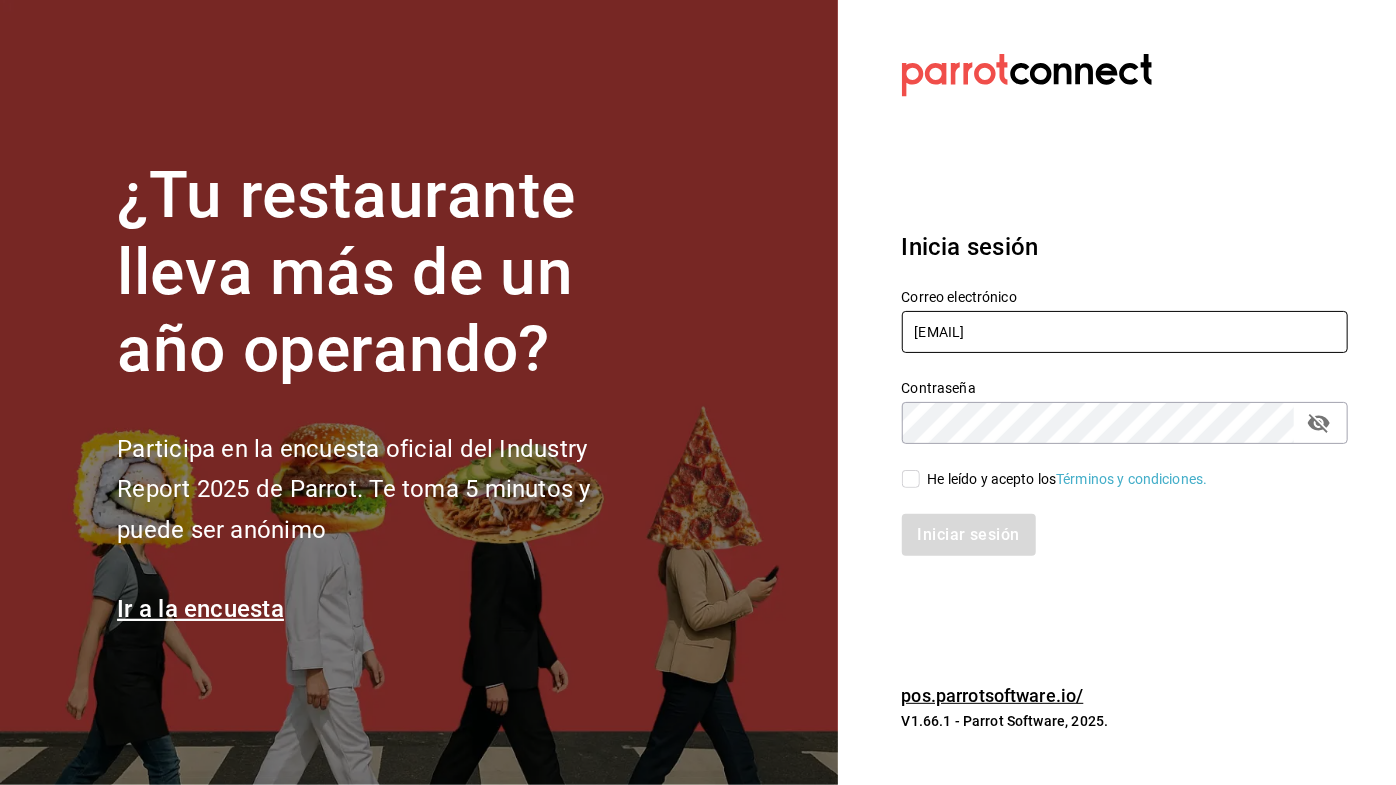 type on "luzyrozalez@gmail.com" 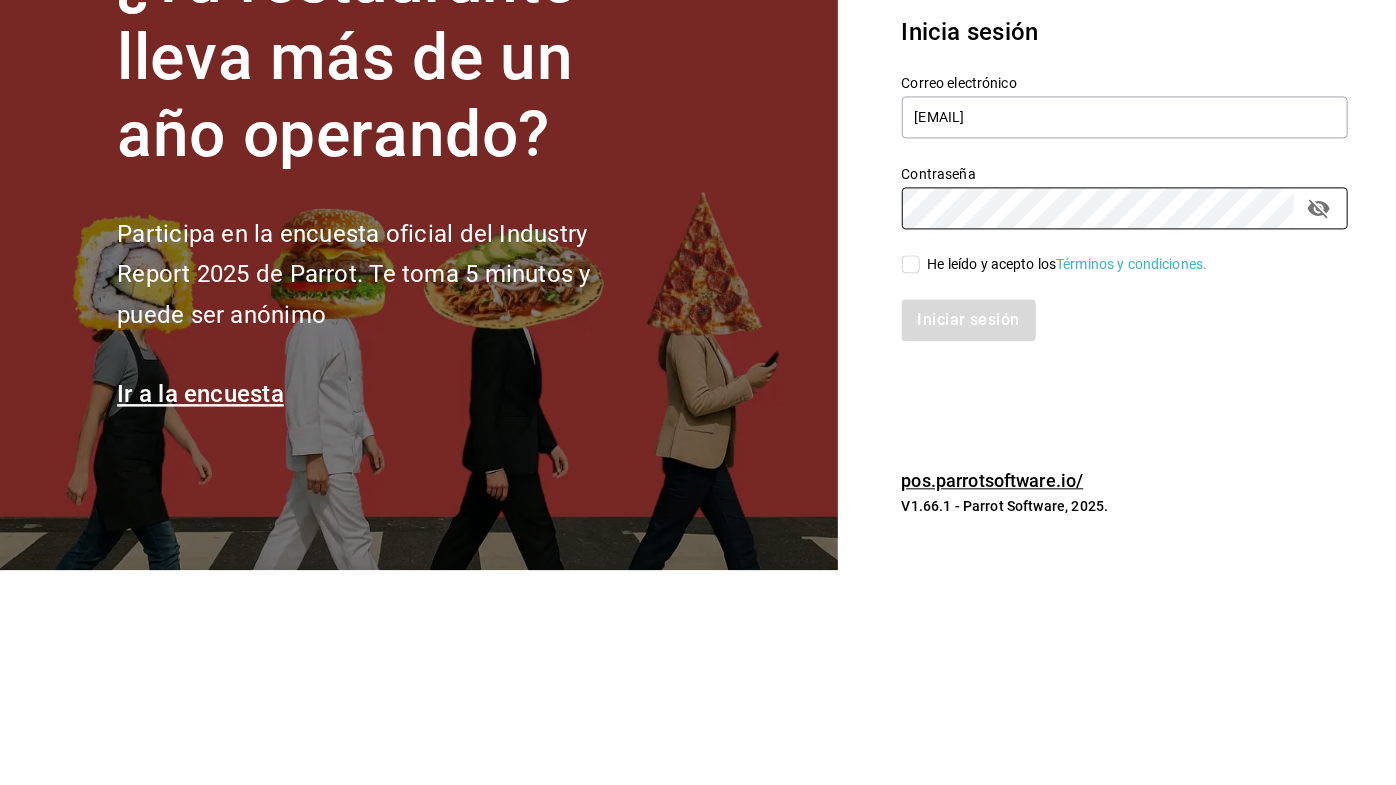 click on "He leído y acepto los  Términos y condiciones." at bounding box center [911, 479] 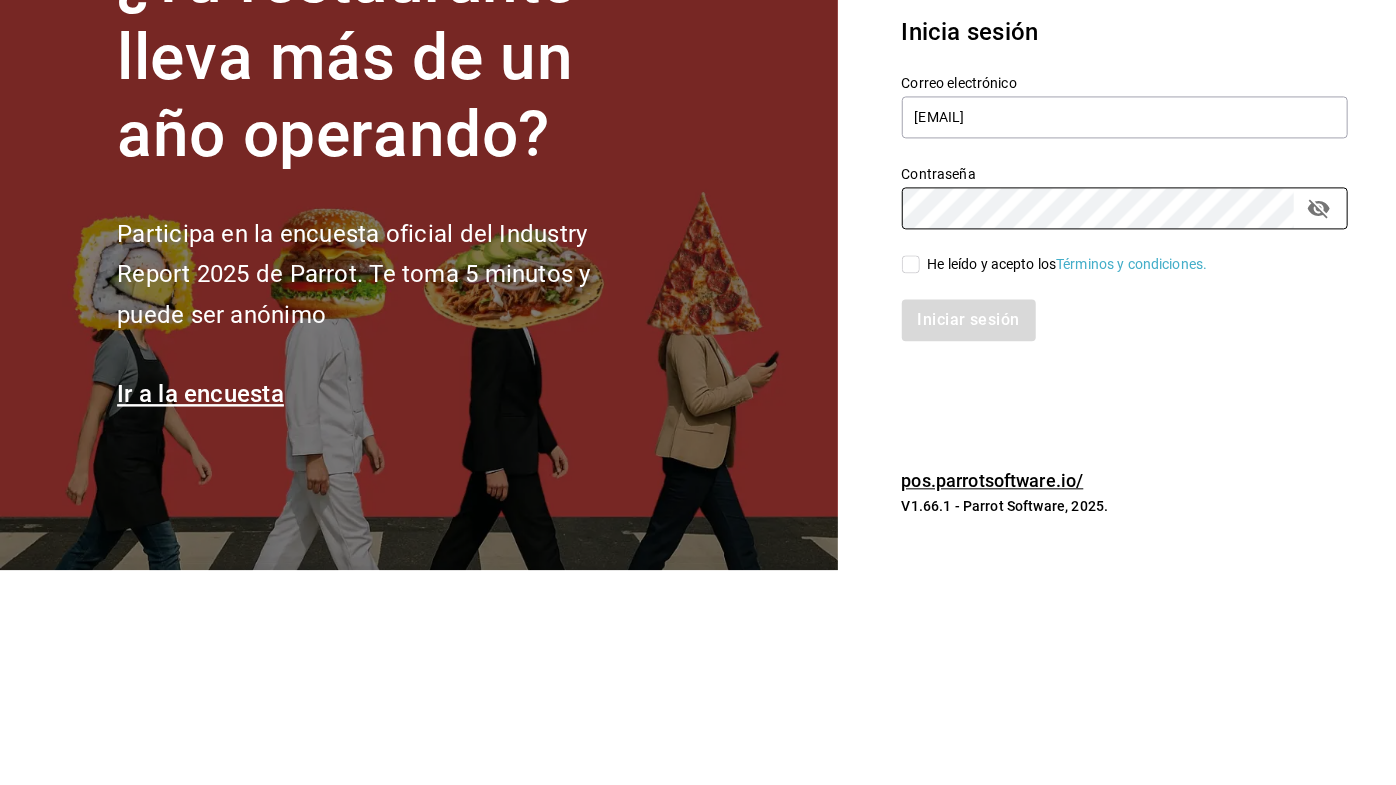 checkbox on "true" 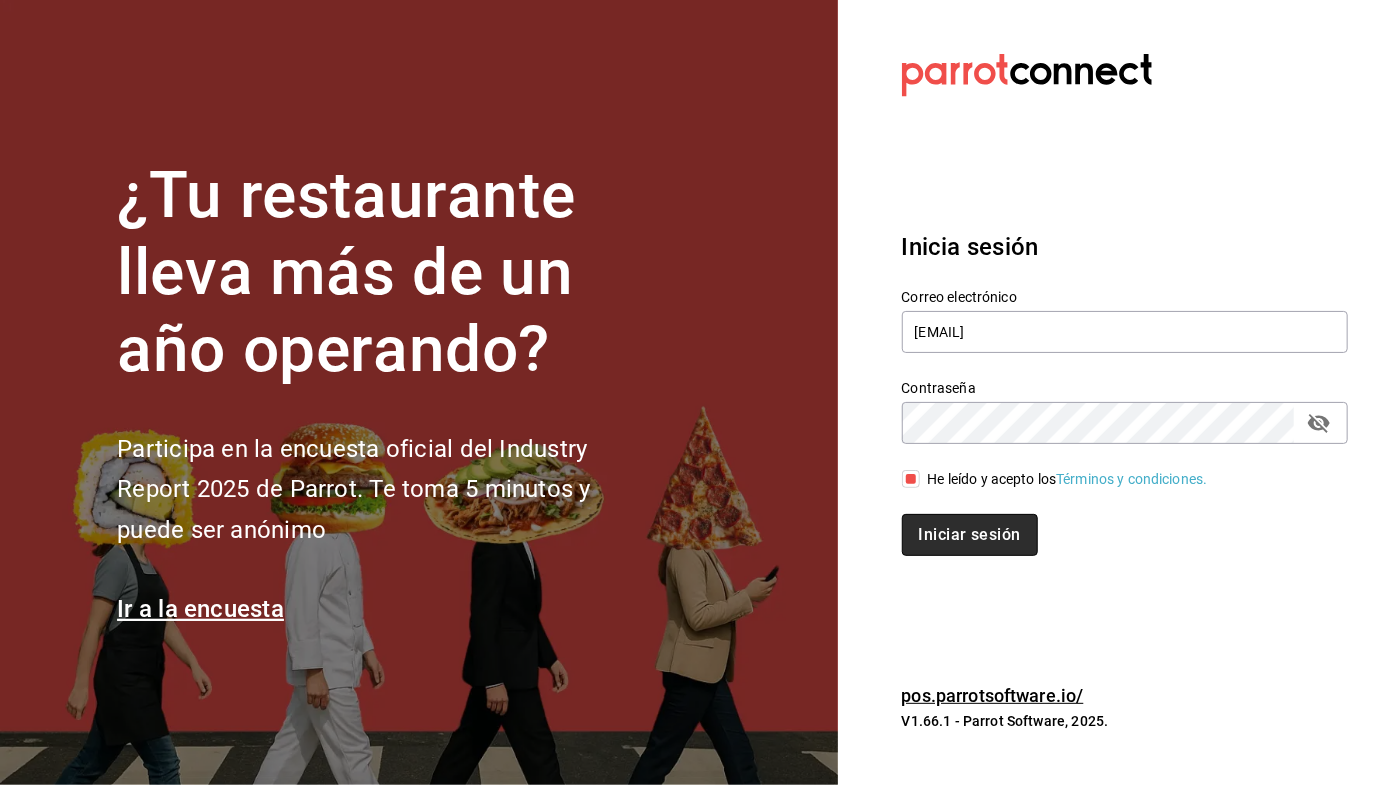 click on "Iniciar sesión" at bounding box center [970, 535] 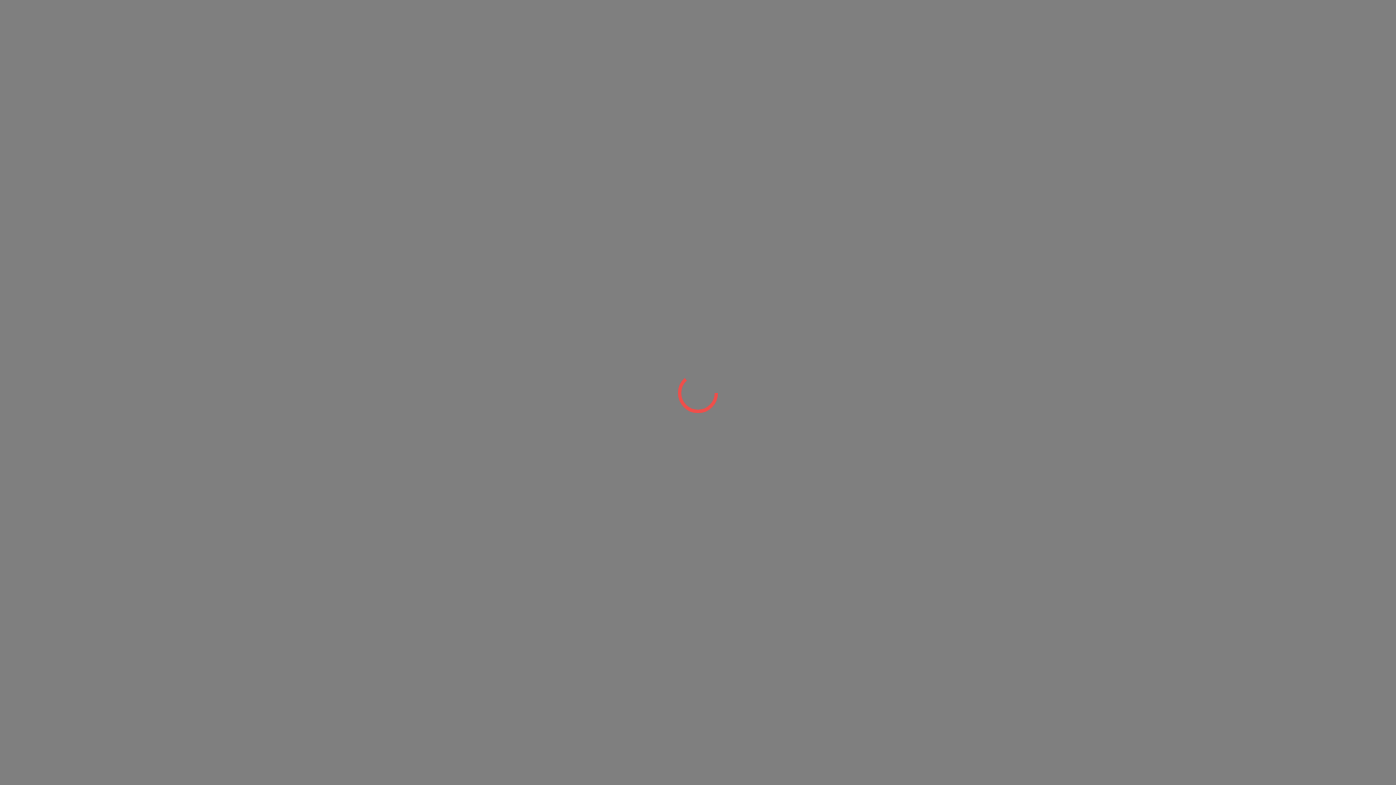 scroll, scrollTop: 0, scrollLeft: 0, axis: both 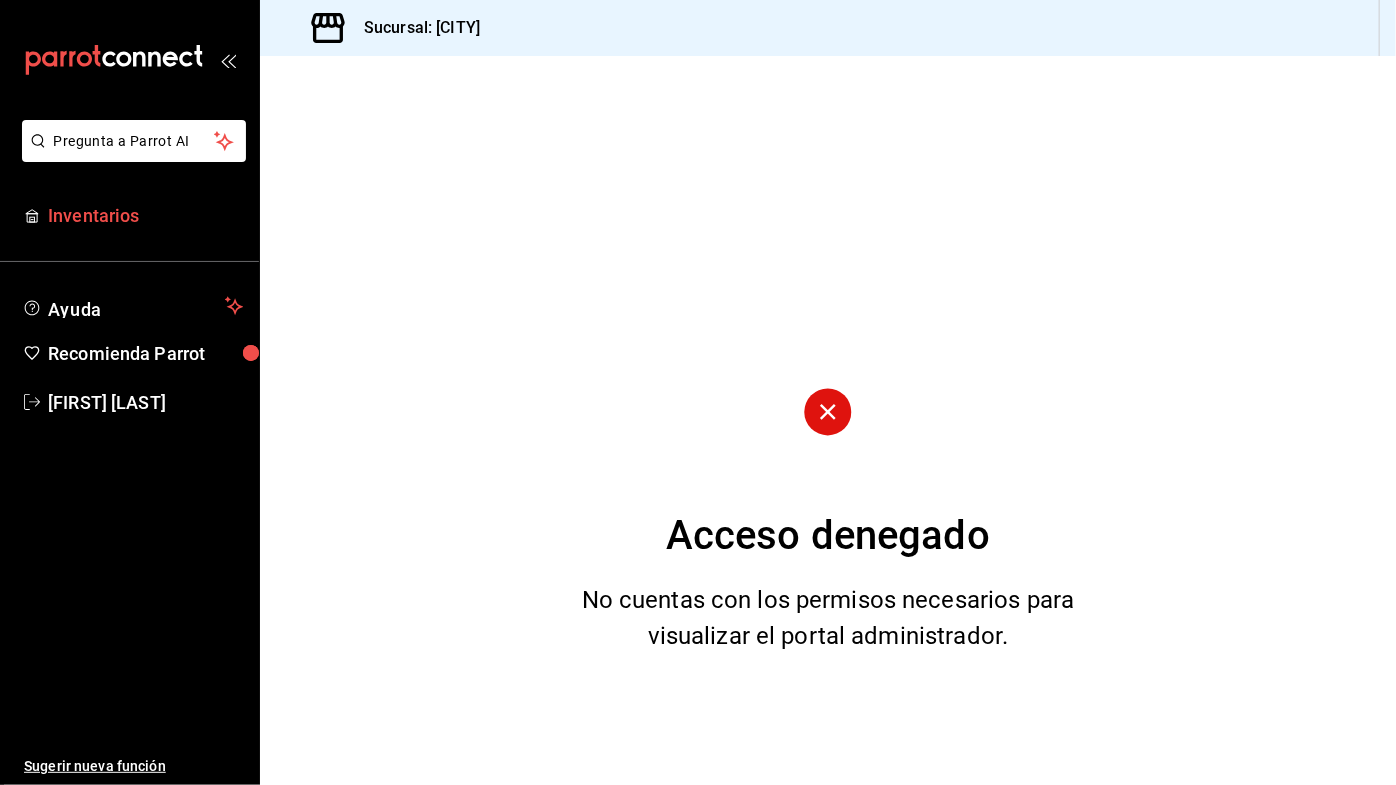 click on "Inventarios" at bounding box center [145, 215] 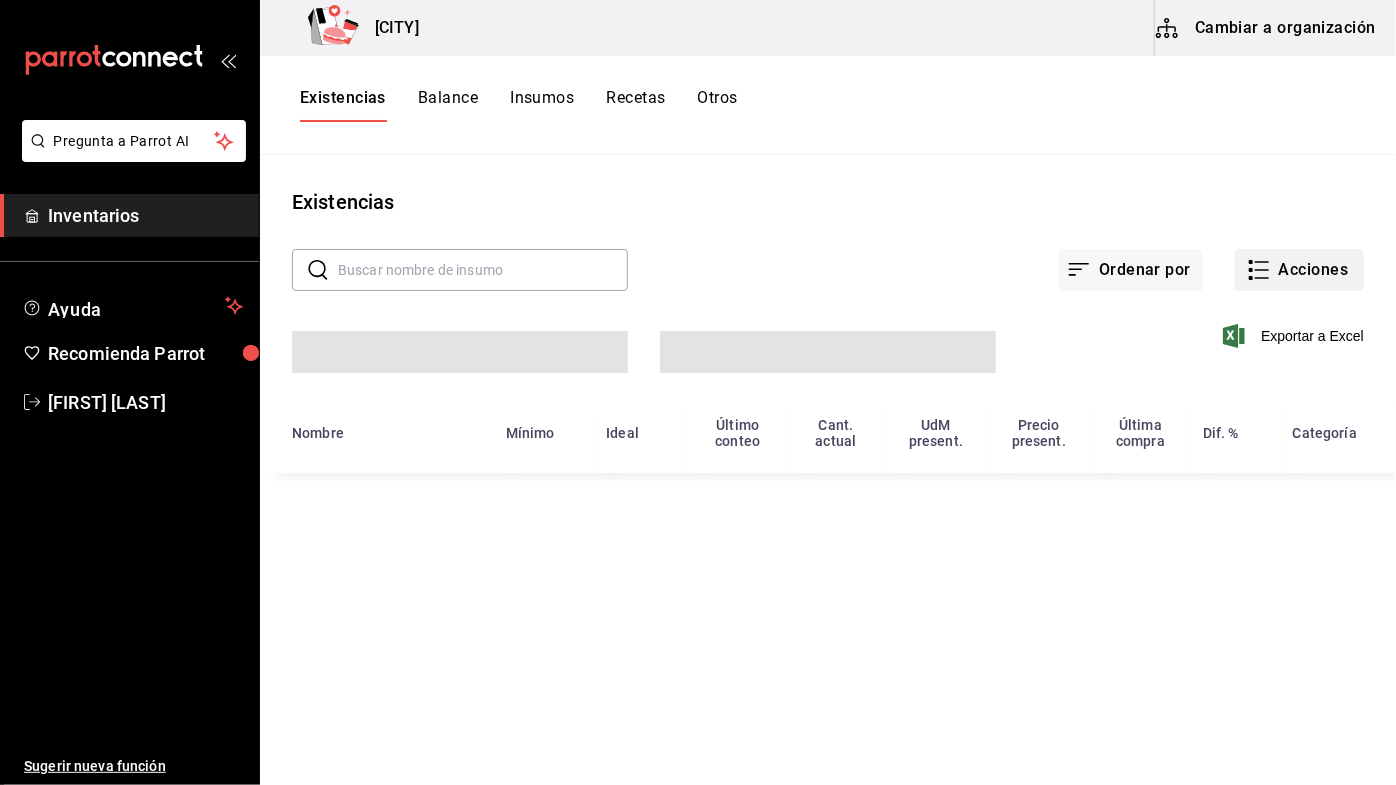 click on "Acciones" at bounding box center (1299, 270) 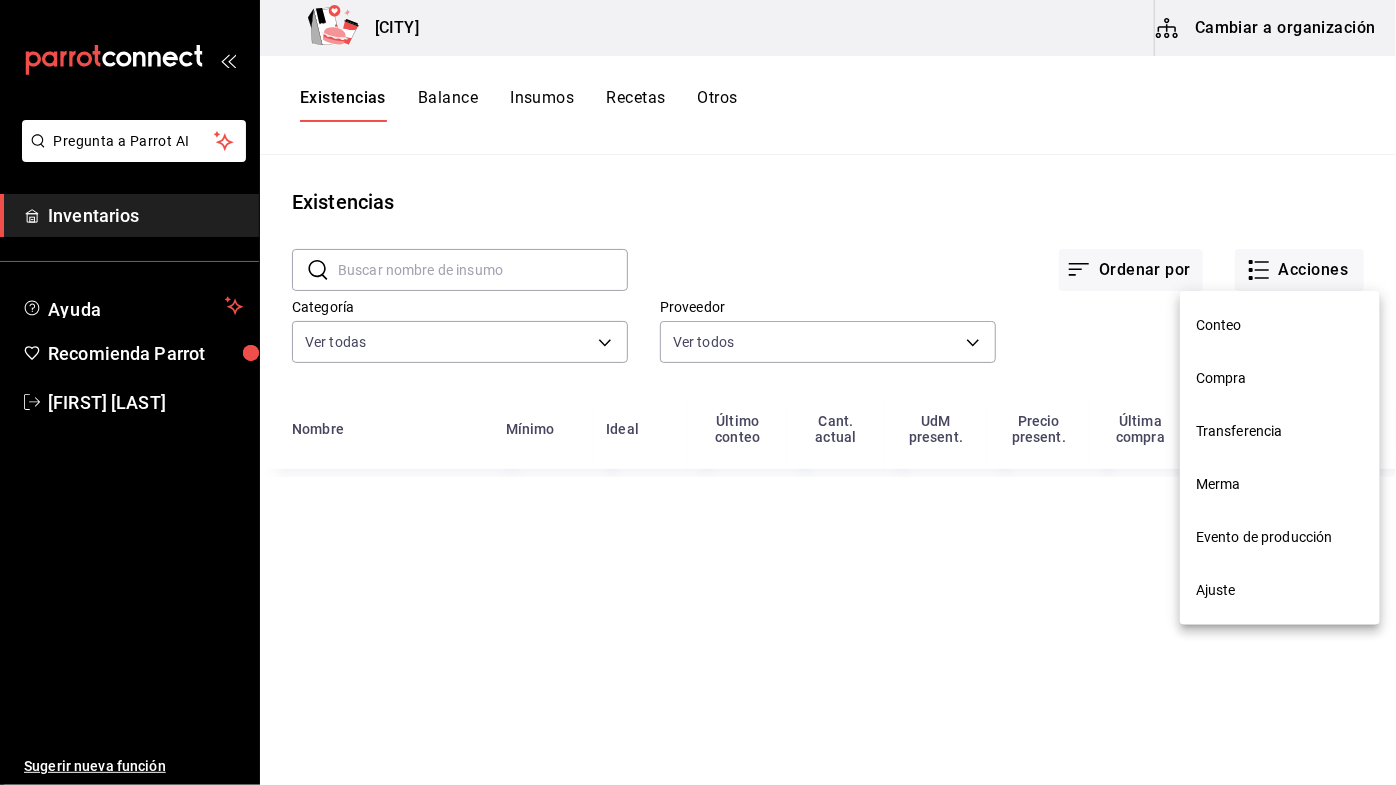 click on "Compra" at bounding box center [1280, 378] 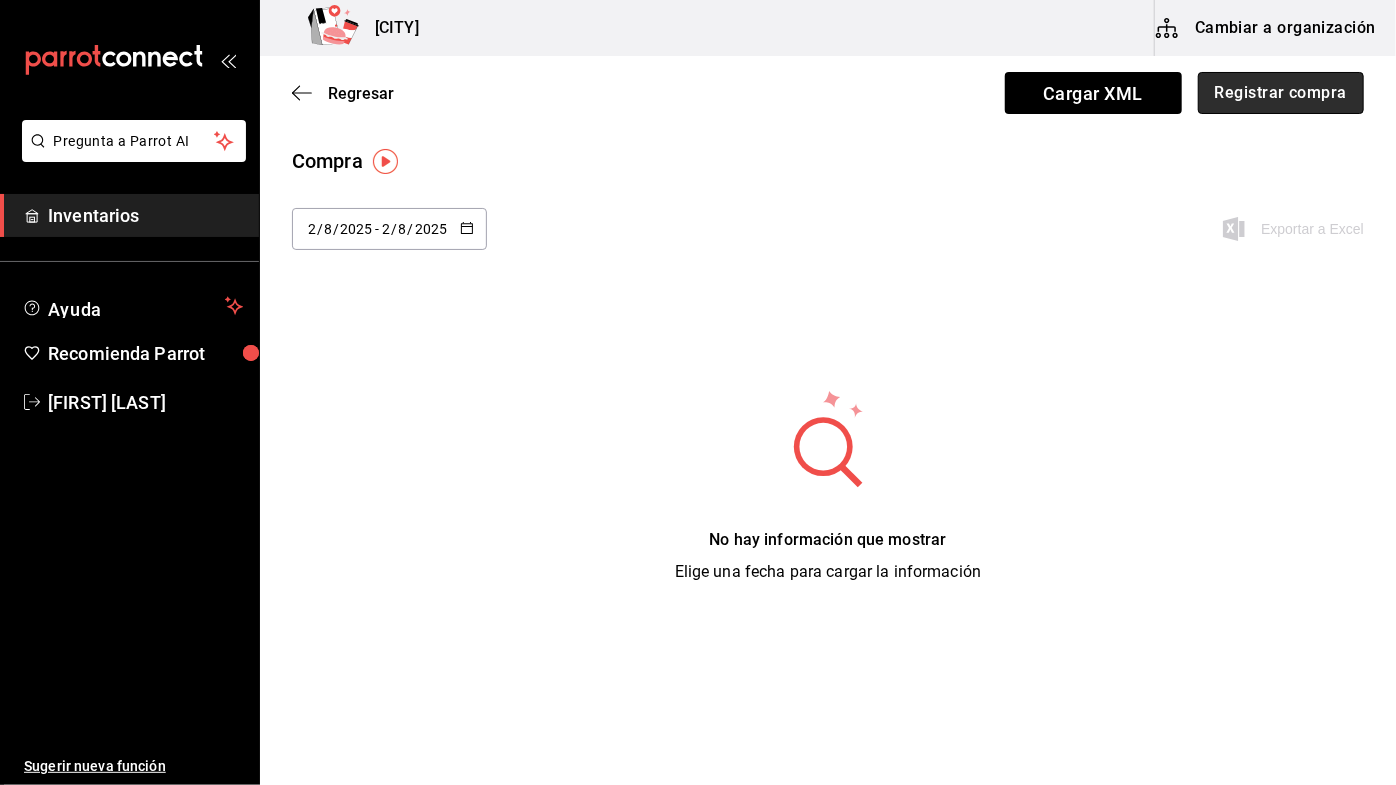 click on "Registrar compra" at bounding box center (1281, 93) 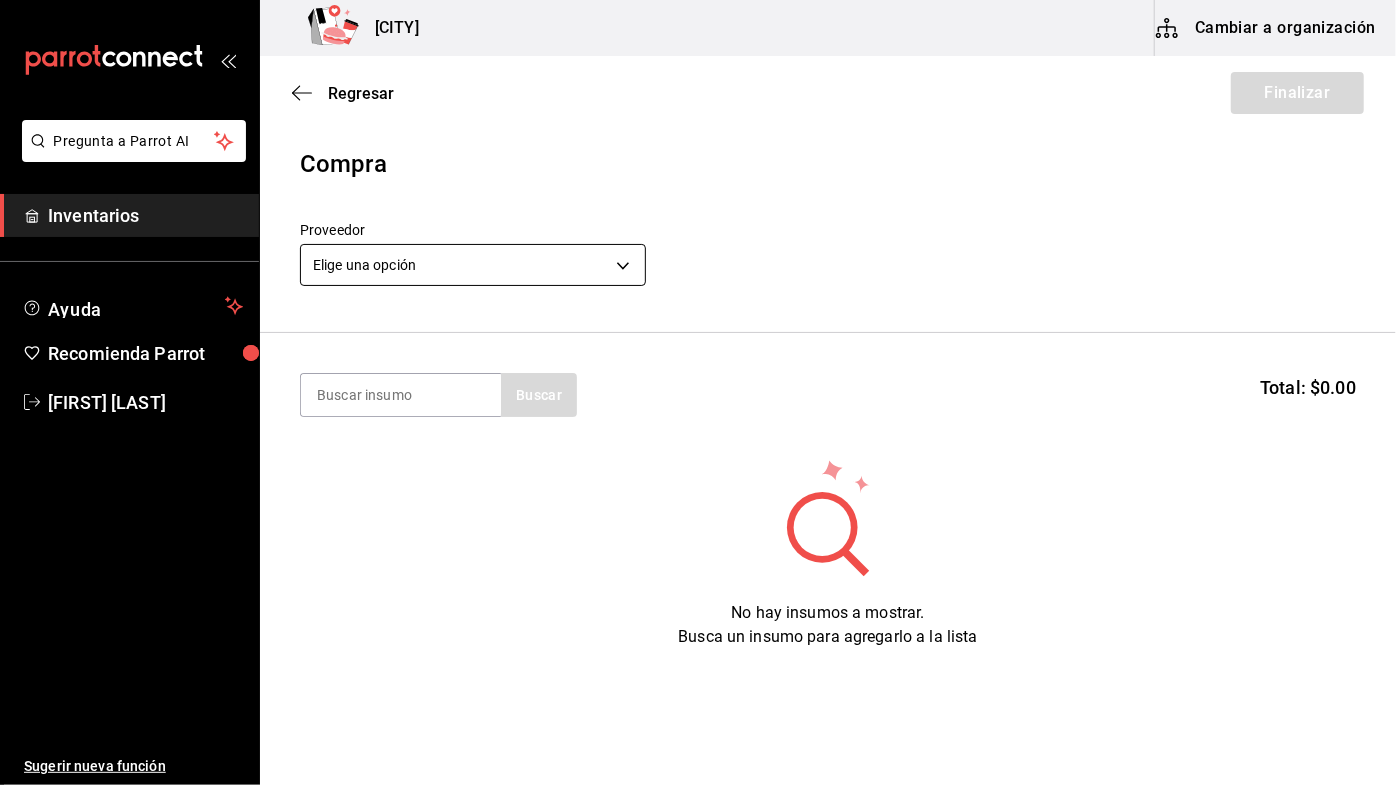 click on "Pregunta a Parrot AI Inventarios   Ayuda Recomienda Parrot   Lucy Rosales   Sugerir nueva función   Napoli (CumbresPoniente) Cambiar a organización Regresar Finalizar Compra Proveedor Elige una opción default Buscar Total: $0.00 No hay insumos a mostrar. Busca un insumo para agregarlo a la lista GANA 1 MES GRATIS EN TU SUSCRIPCIÓN AQUÍ ¿Recuerdas cómo empezó tu restaurante?
Hoy puedes ayudar a un colega a tener el mismo cambio que tú viviste.
Recomienda Parrot directamente desde tu Portal Administrador.
Es fácil y rápido.
🎁 Por cada restaurante que se una, ganas 1 mes gratis. Ver video tutorial Ir a video Pregunta a Parrot AI Inventarios   Ayuda Recomienda Parrot   Lucy Rosales   Sugerir nueva función   Editar Eliminar Visitar centro de ayuda ([PHONE]) [EMAIL] Visitar centro de ayuda ([PHONE]) [EMAIL]" at bounding box center [698, 336] 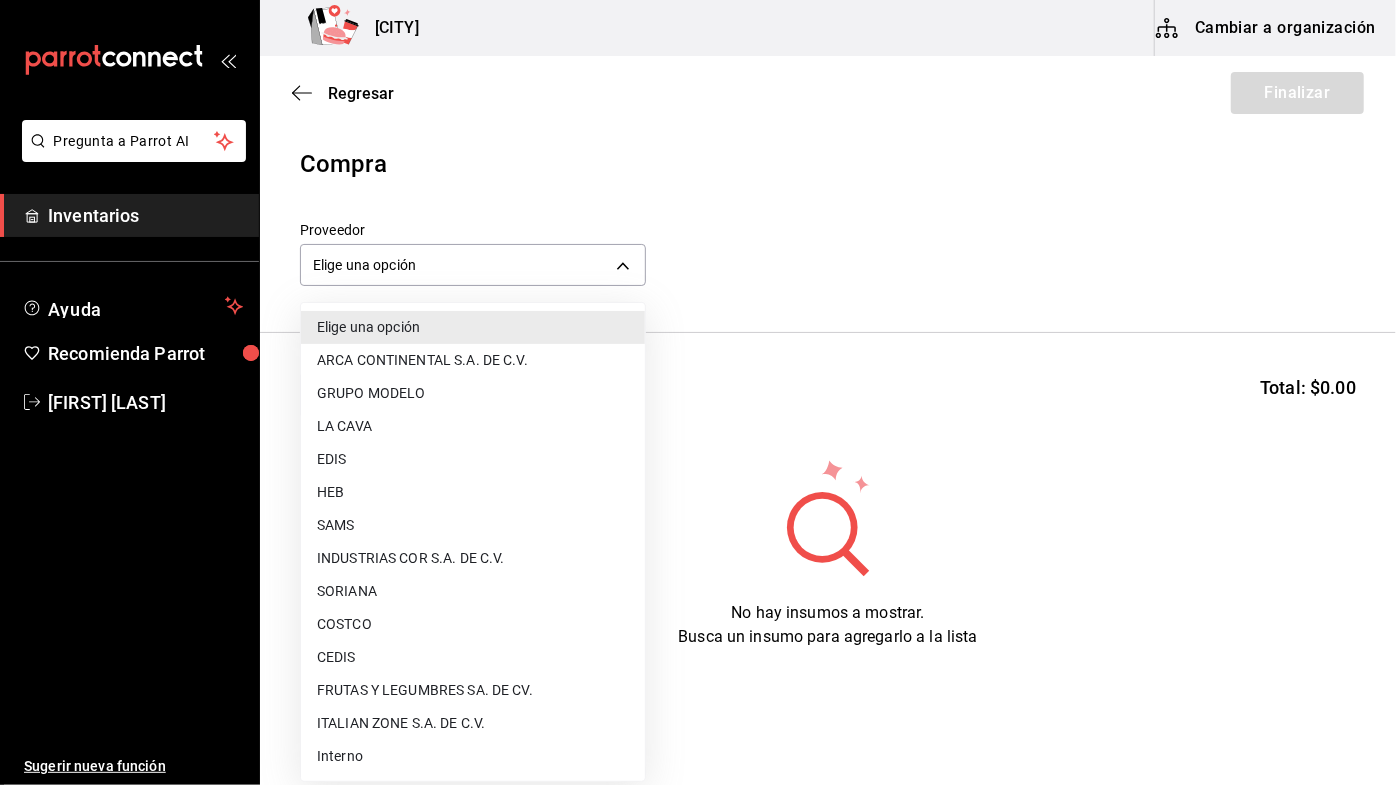 click on "CEDIS" at bounding box center (473, 657) 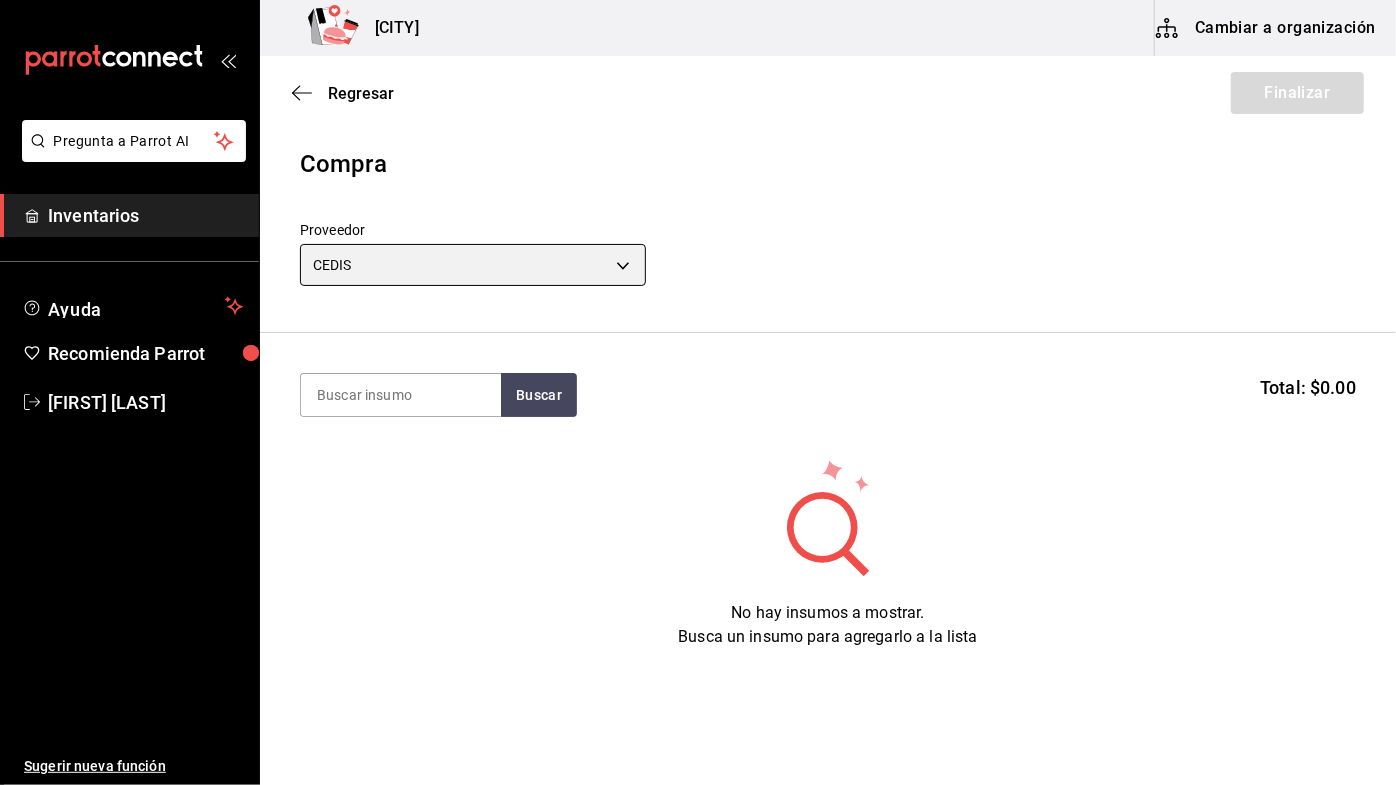 type on "8bbbf040-4be4-464d-a164-6baf154bd563" 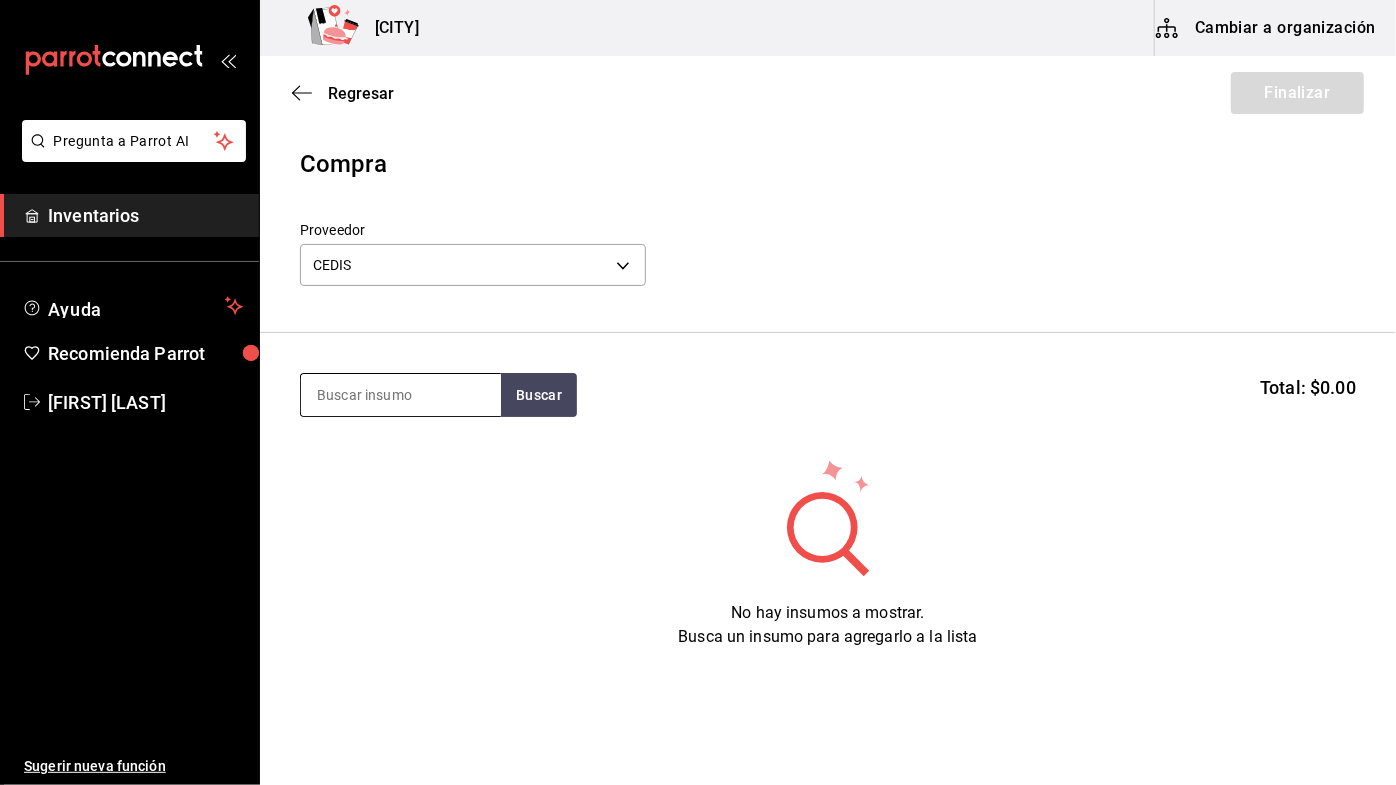 click at bounding box center [401, 395] 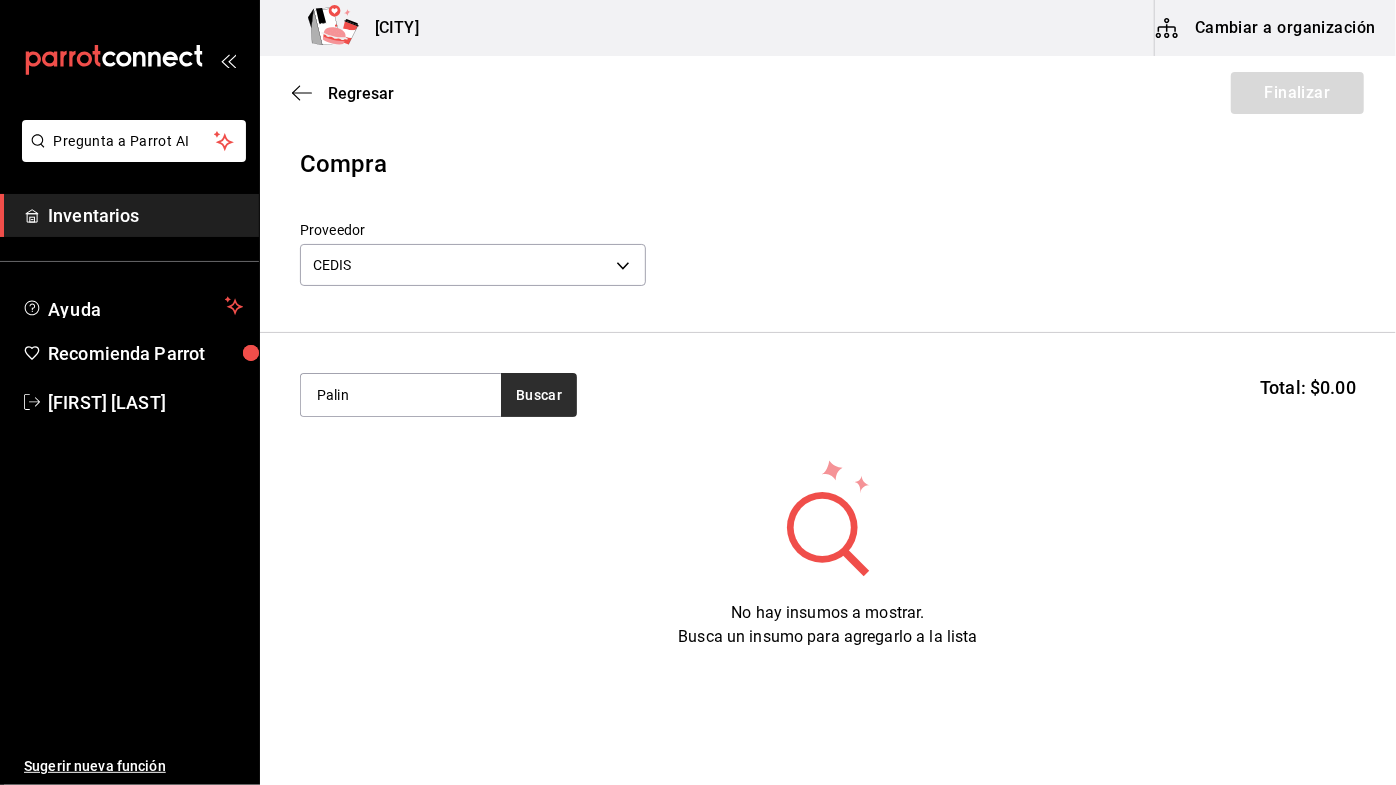 type on "Palin" 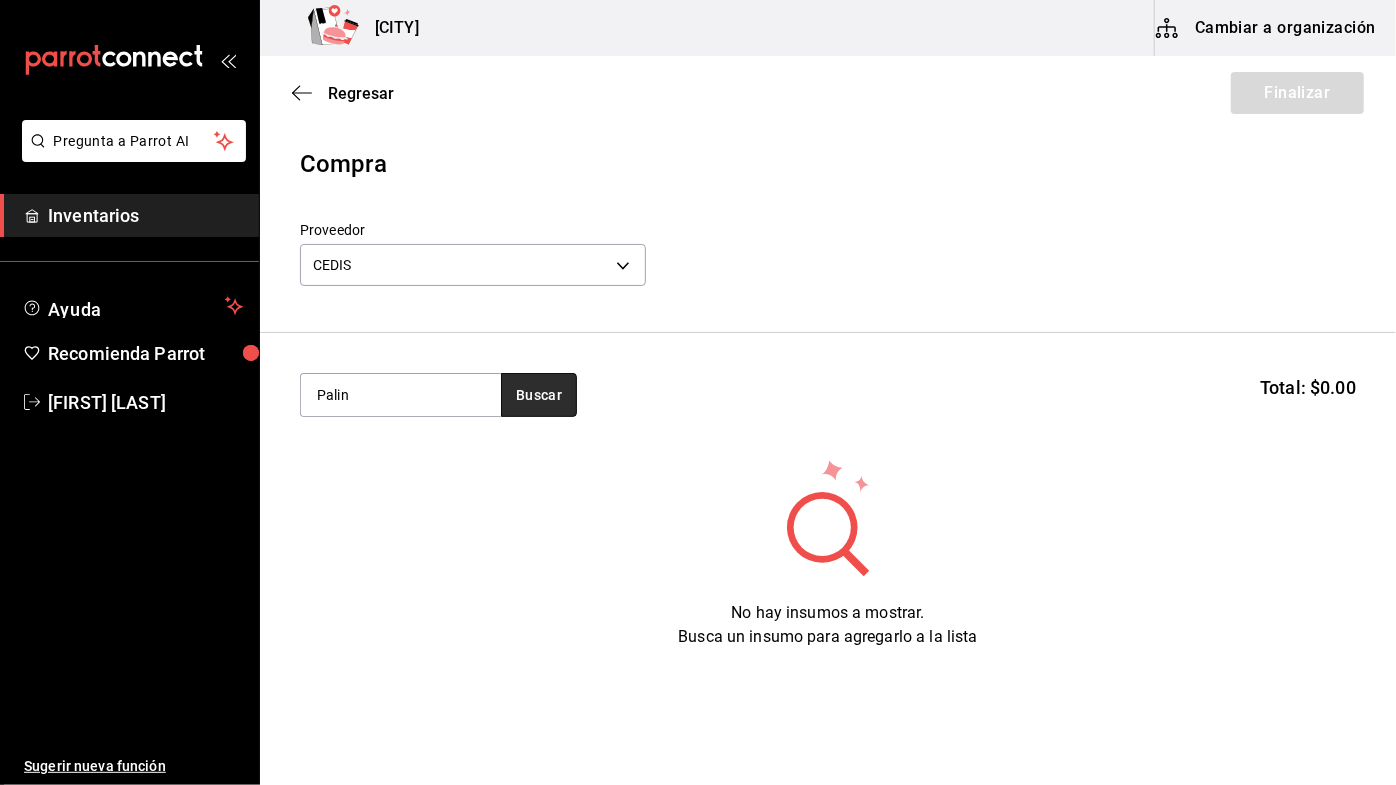 click on "Buscar" at bounding box center [539, 395] 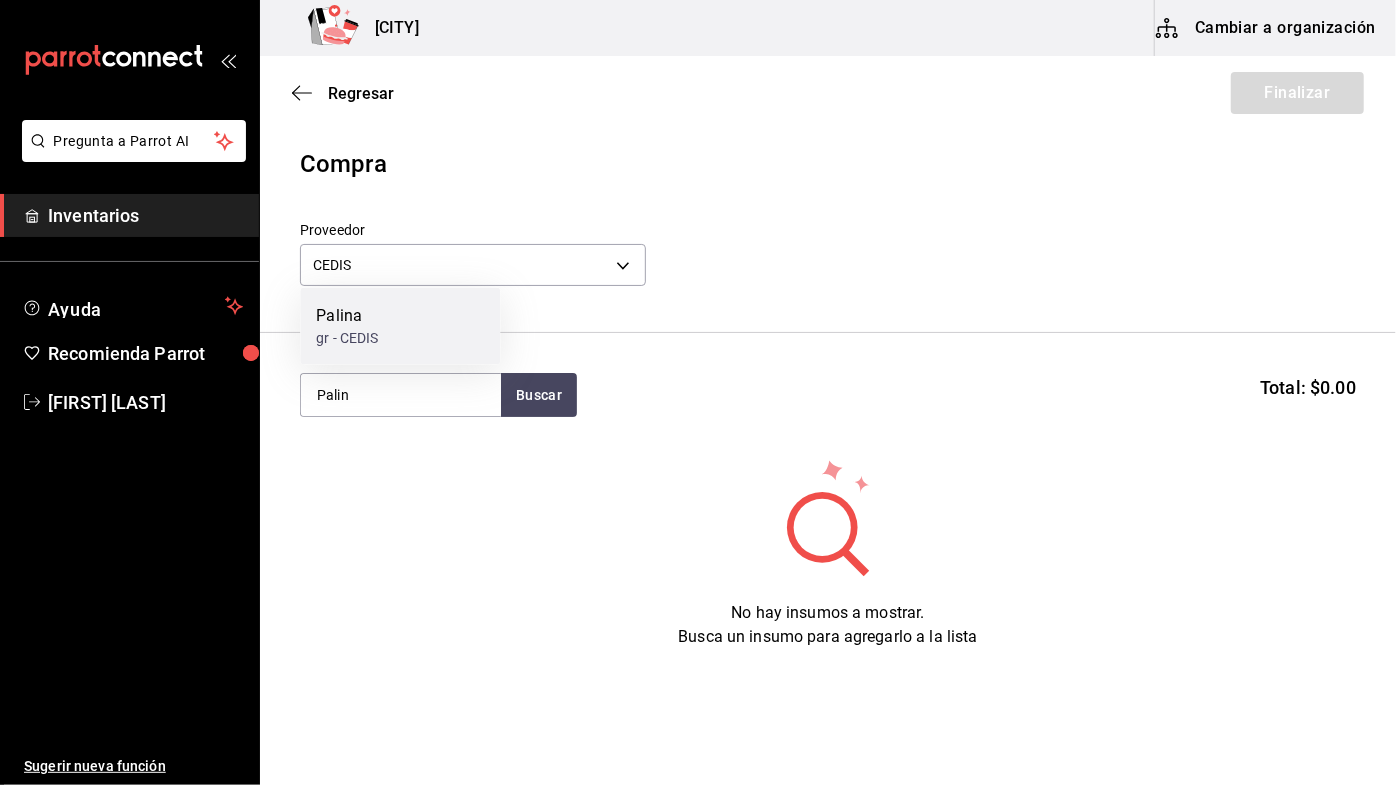 click on "Palina gr - CEDIS" at bounding box center (400, 326) 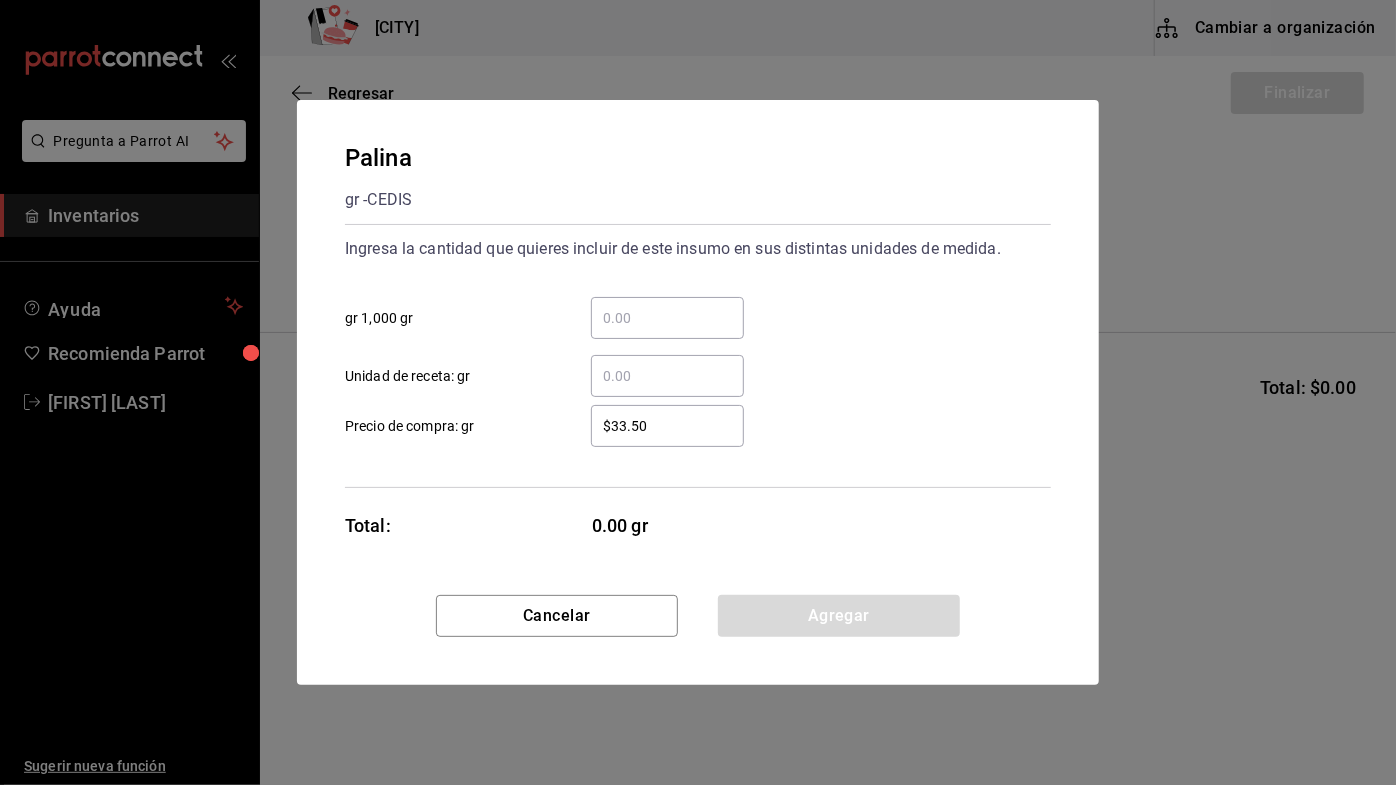 click on "​ gr 1,000 gr" at bounding box center (667, 318) 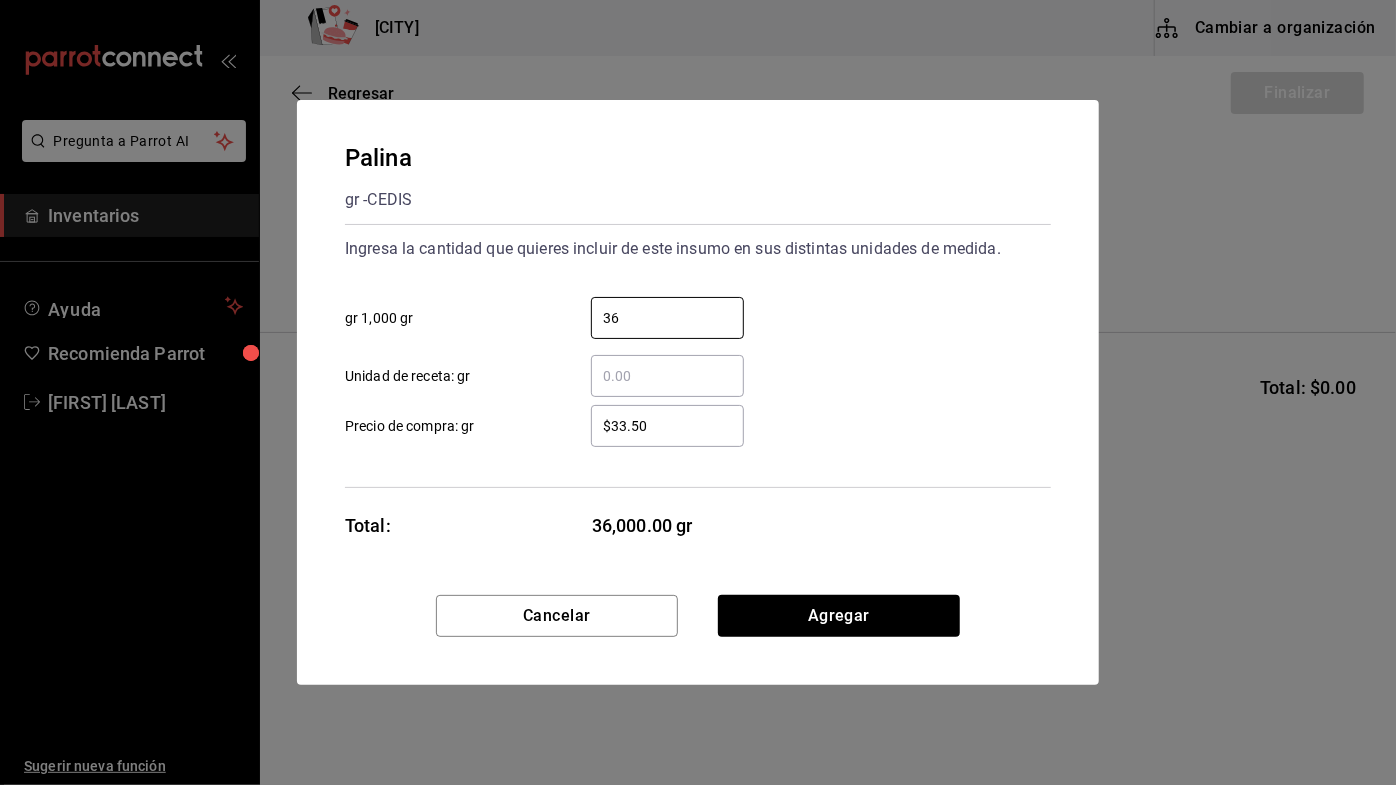 type on "36" 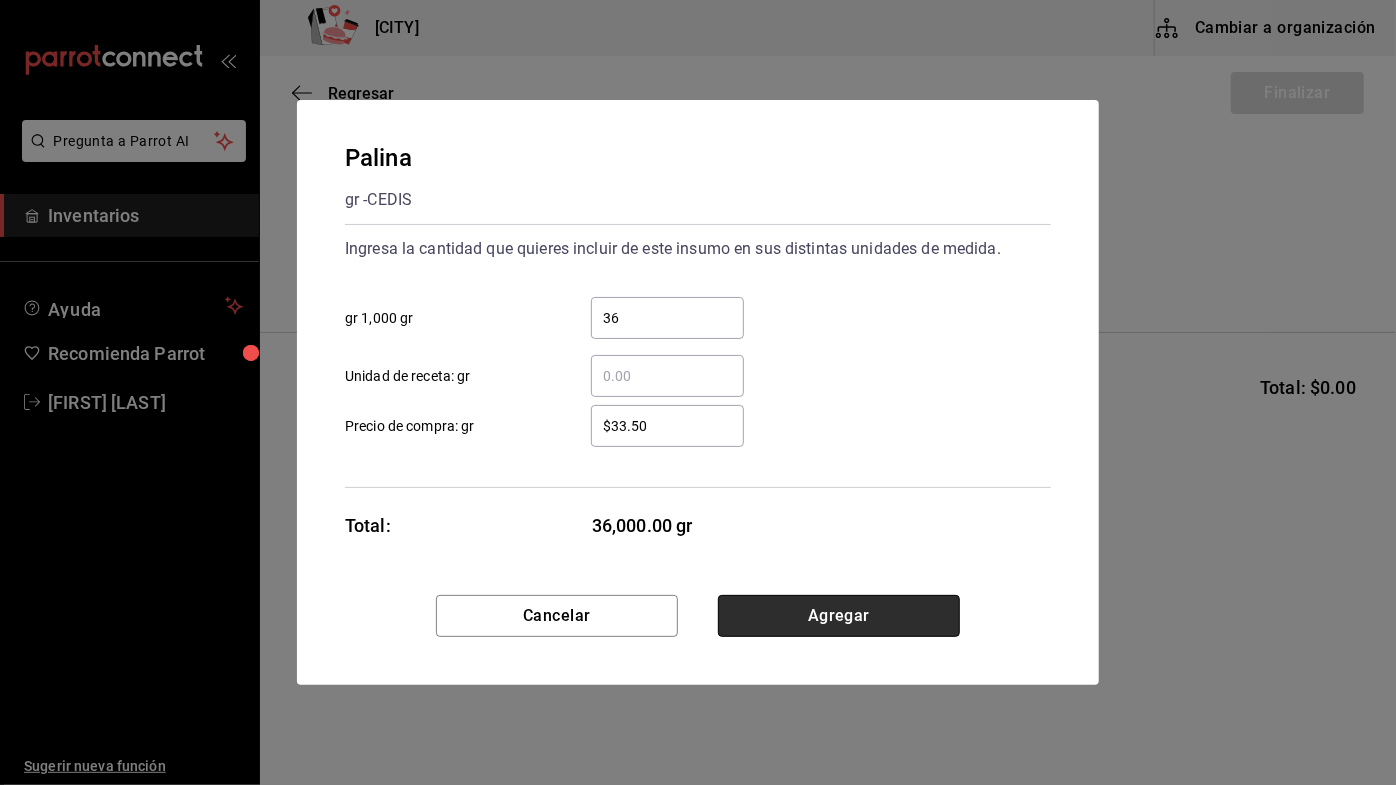 click on "Agregar" at bounding box center [839, 616] 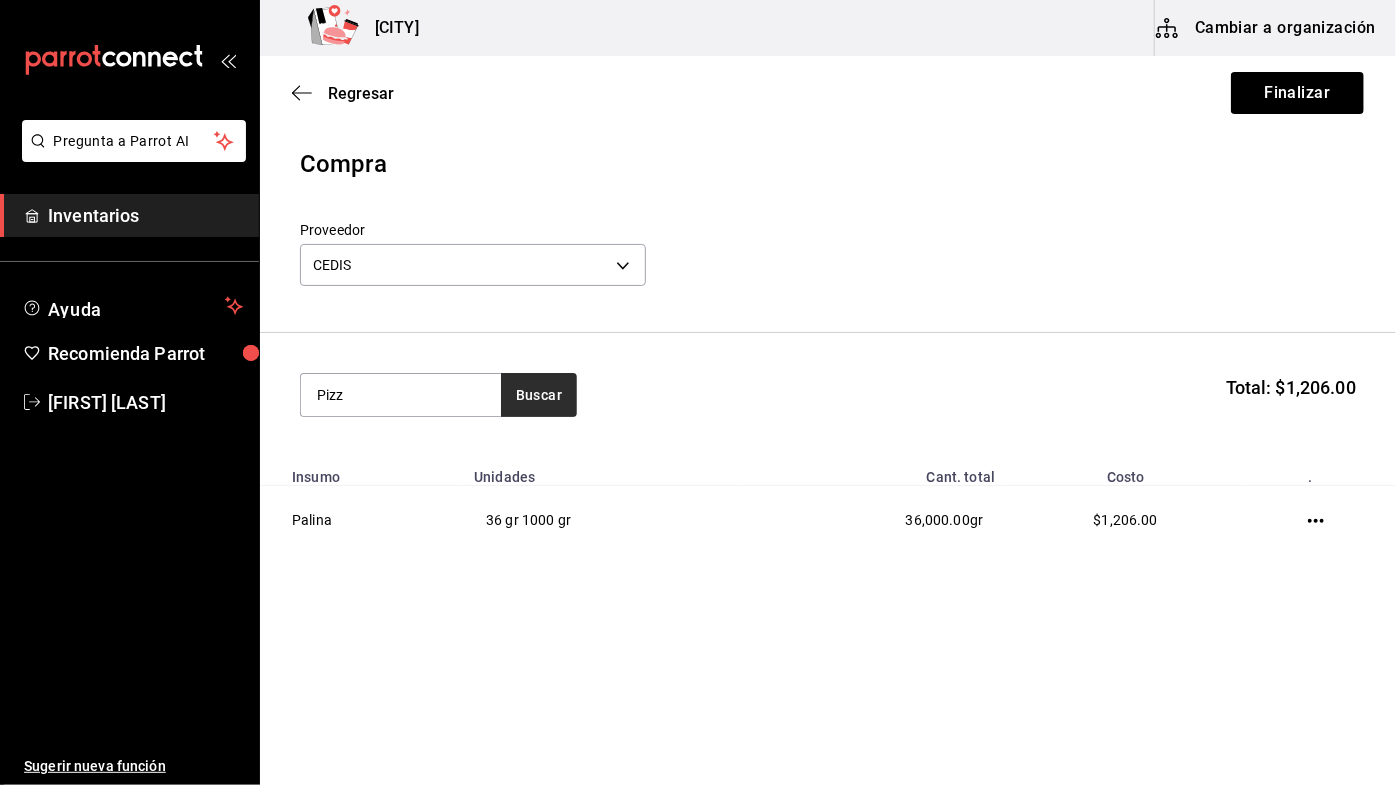 type on "Pizz" 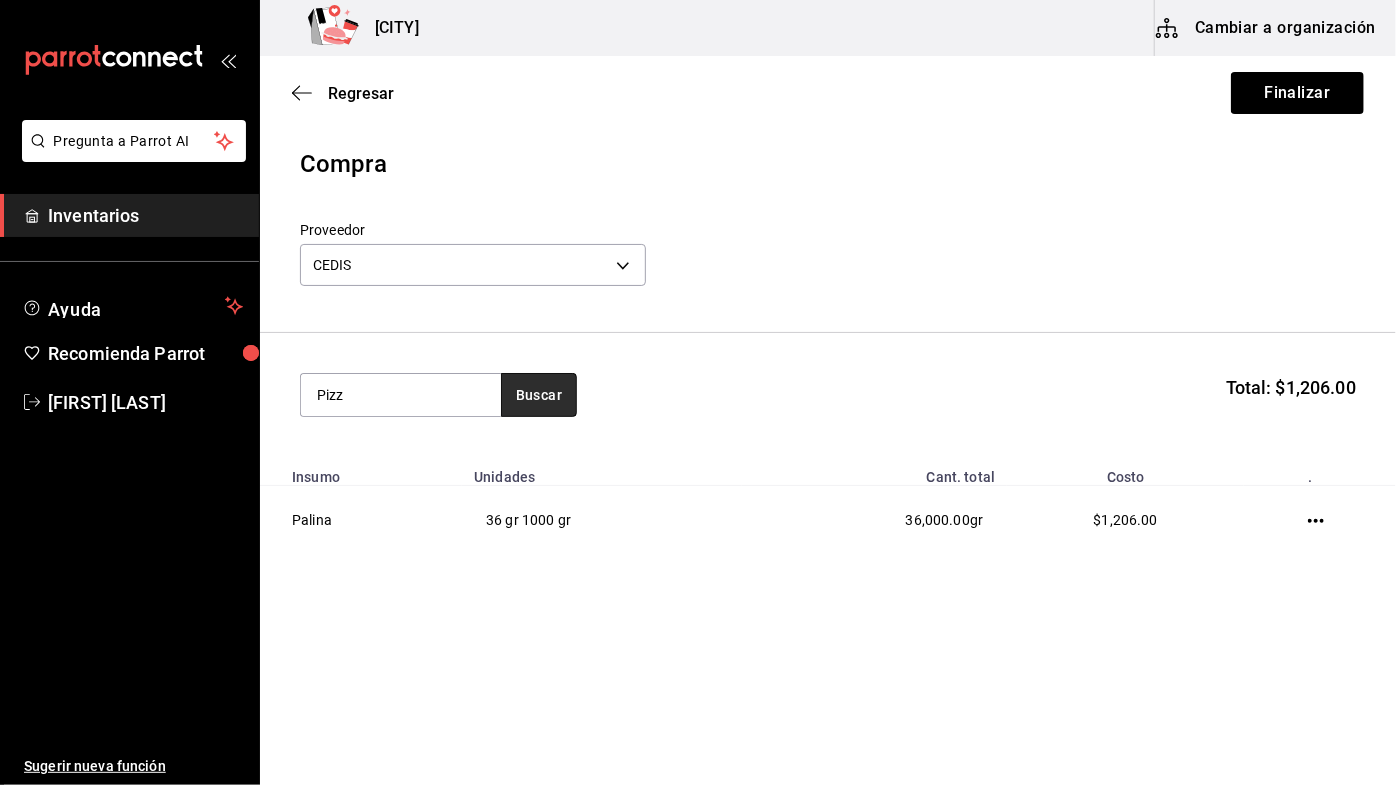 click on "Buscar" at bounding box center (539, 395) 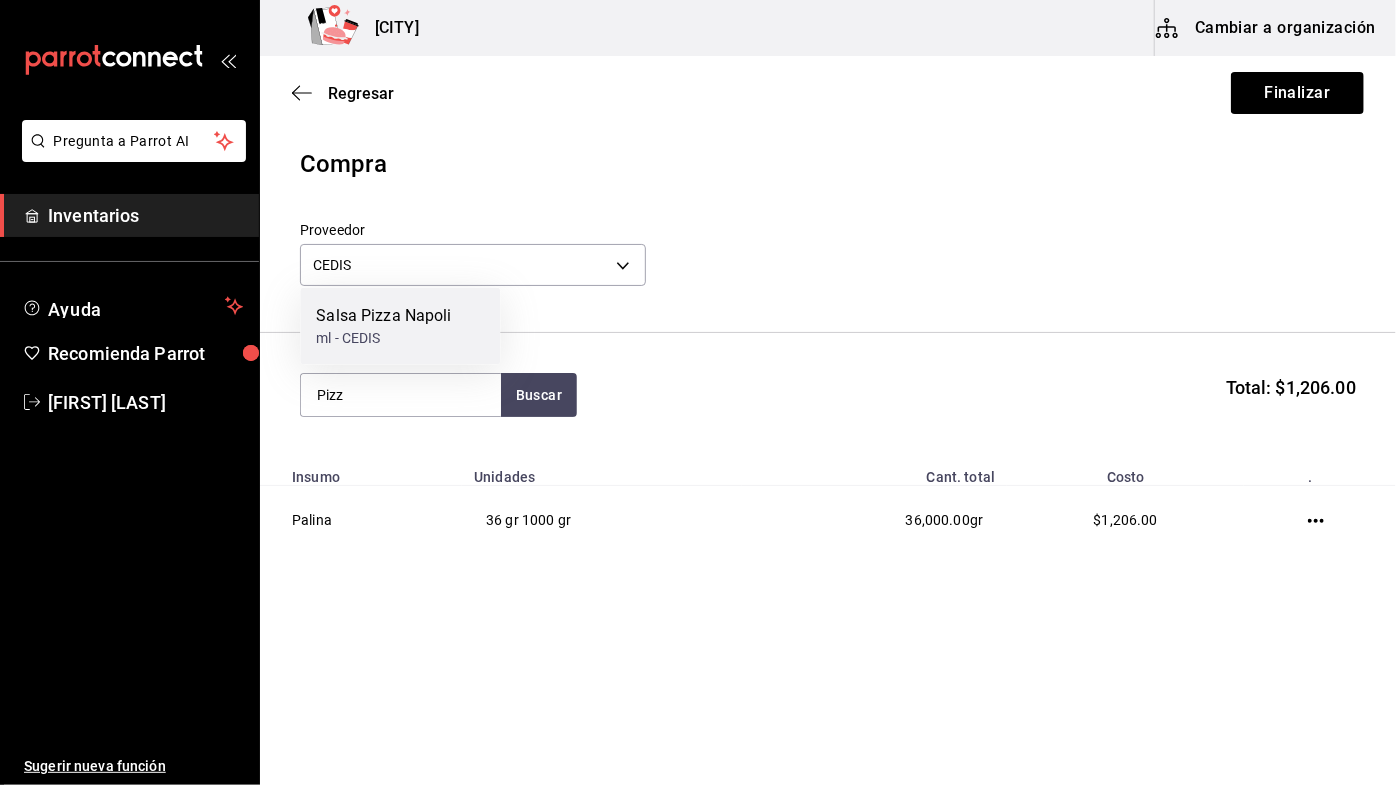 click on "Salsa Pizza Napoli" at bounding box center [383, 316] 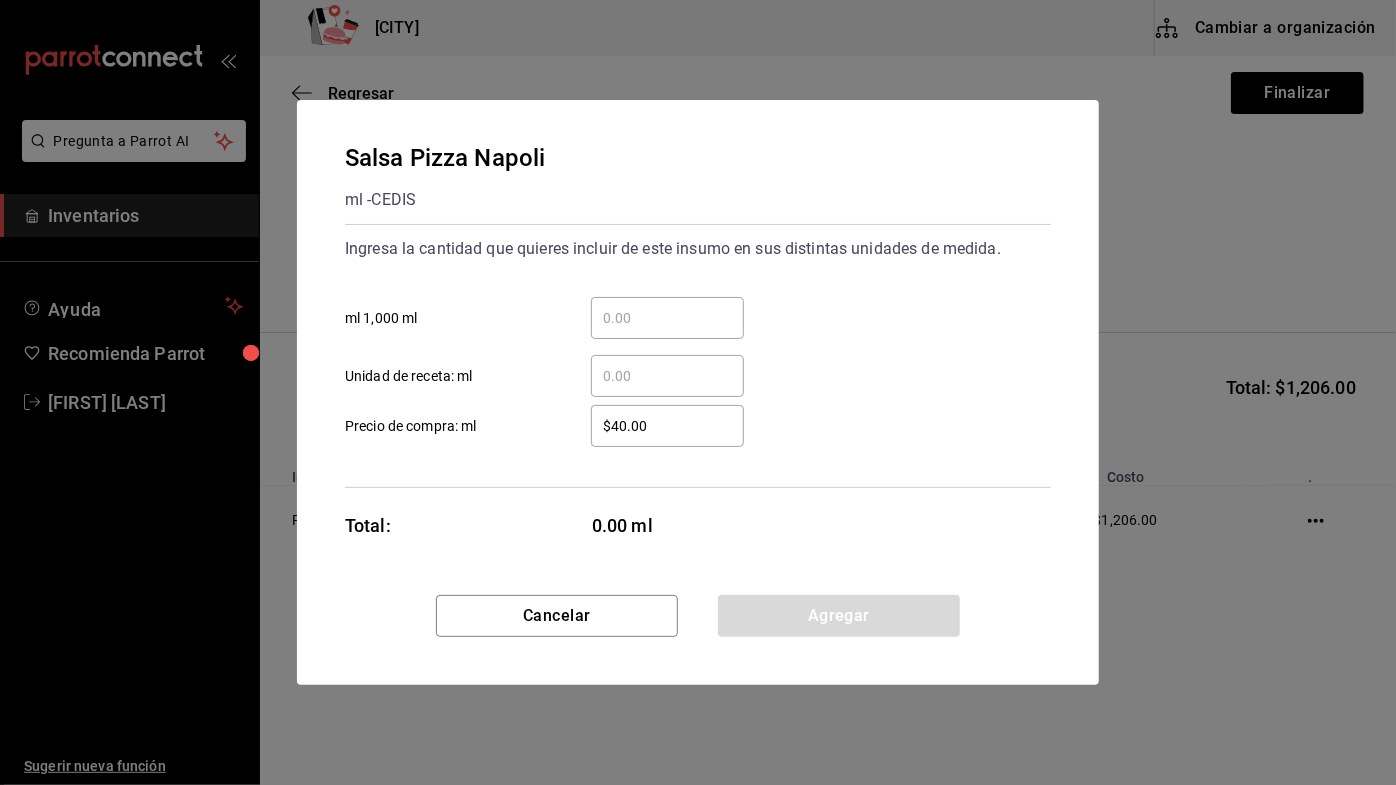 click on "Pregunta a Parrot AI Inventarios   Ayuda Recomienda Parrot   [FIRST] [LAST]   Sugerir nueva función   Napoli (CumbresPoniente) Cambiar a organización Regresar Finalizar Compra Proveedor Elige una opción default Buscar Total: $0.00 No hay insumos a mostrar. Busca un insumo para agregarlo a la lista GANA 1 MES GRATIS EN TU SUSCRIPCIÓN AQUÍ ¿Recuerdas cómo empezó tu restaurante?
Hoy puedes ayudar a un colega a tener el mismo cambio que tú viviste.
Recomienda Parrot directamente desde tu Portal Administrador.
Es fácil y rápido.
🎁 Por cada restaurante que se una, ganas 1 mes gratis. Ver video tutorial Ir a video Pregunta a Parrot AI Inventarios   Ayuda Recomienda Parrot   [FIRST] [LAST]   Sugerir nueva función   Editar Eliminar Visitar centro de ayuda ([PHONE]) [EMAIL] Visitar centro de ayuda ([PHONE]) [EMAIL]" at bounding box center (667, 318) 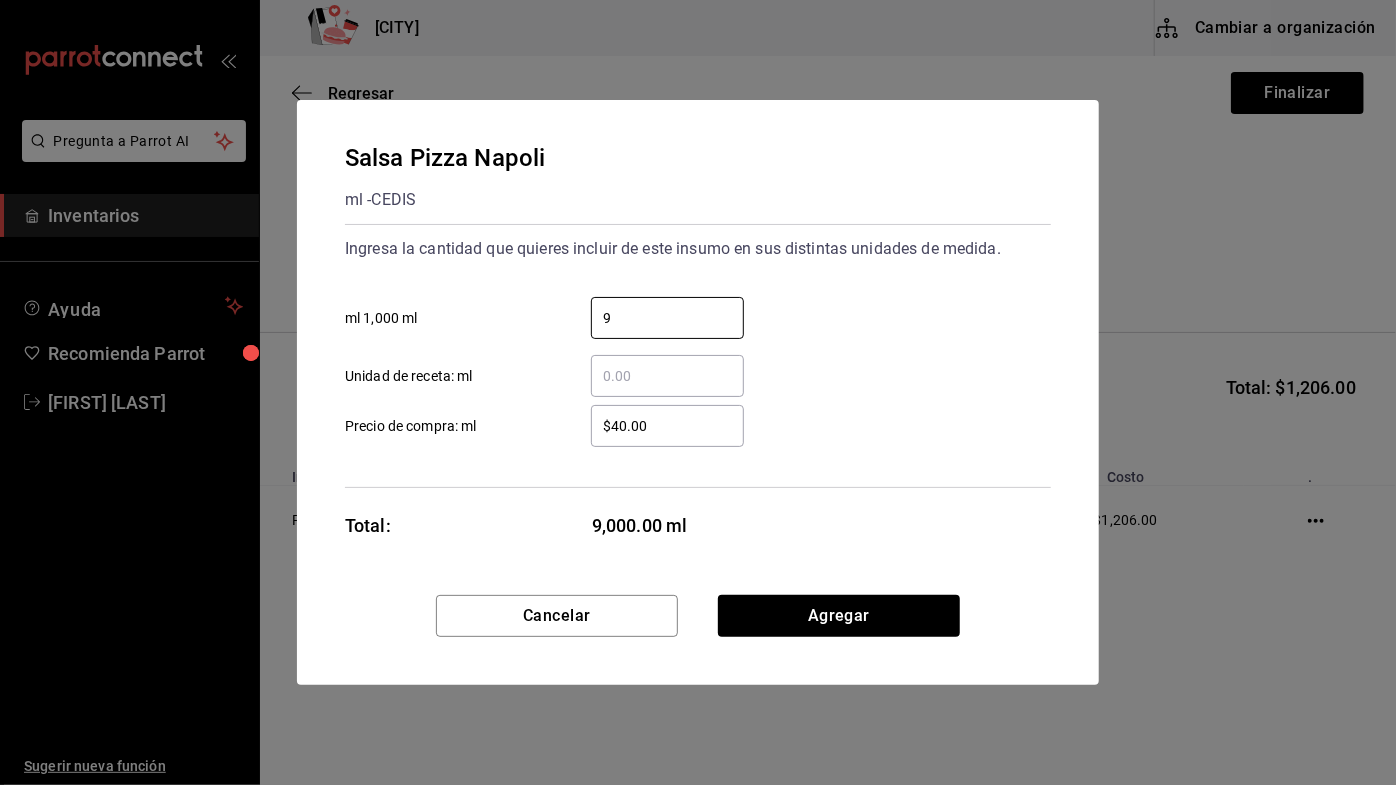 type on "9" 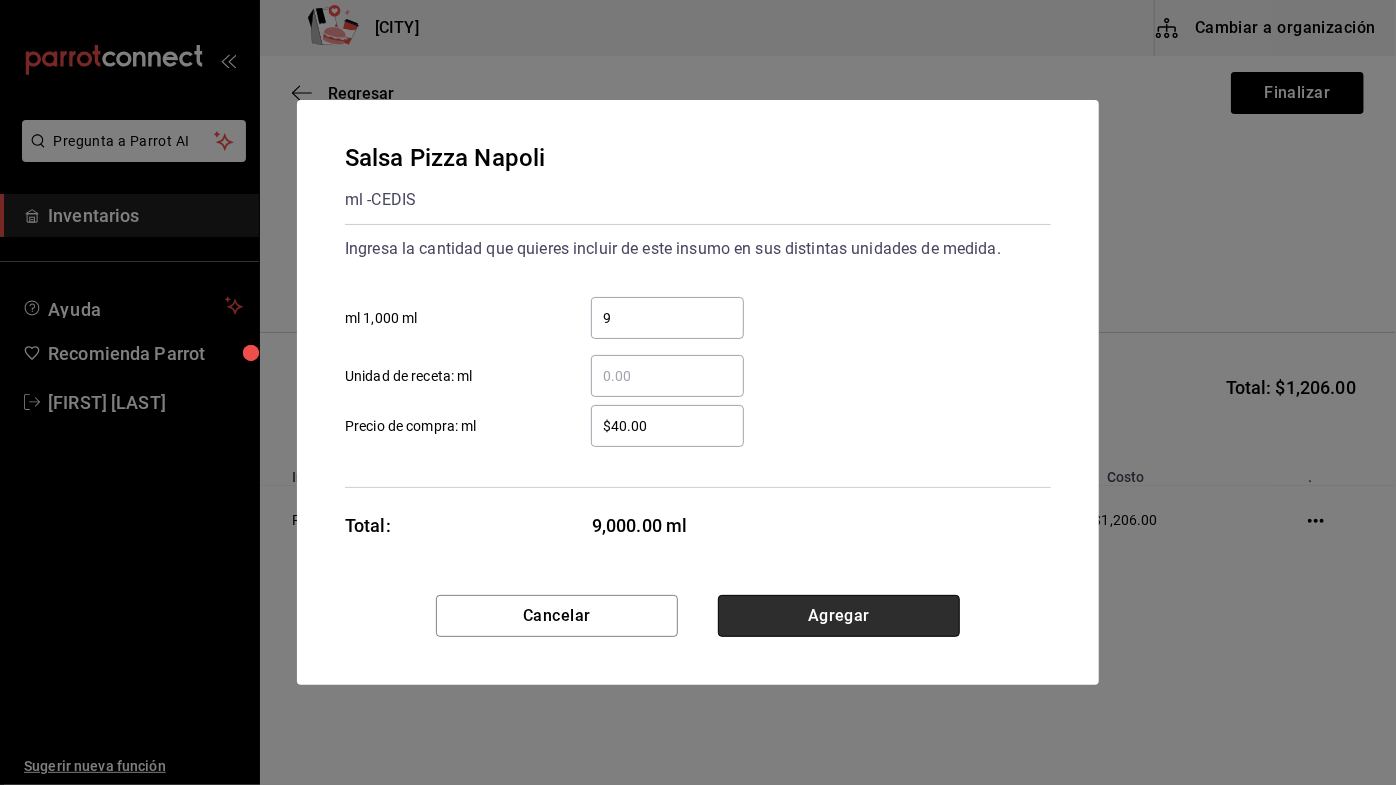 click on "Agregar" at bounding box center (839, 616) 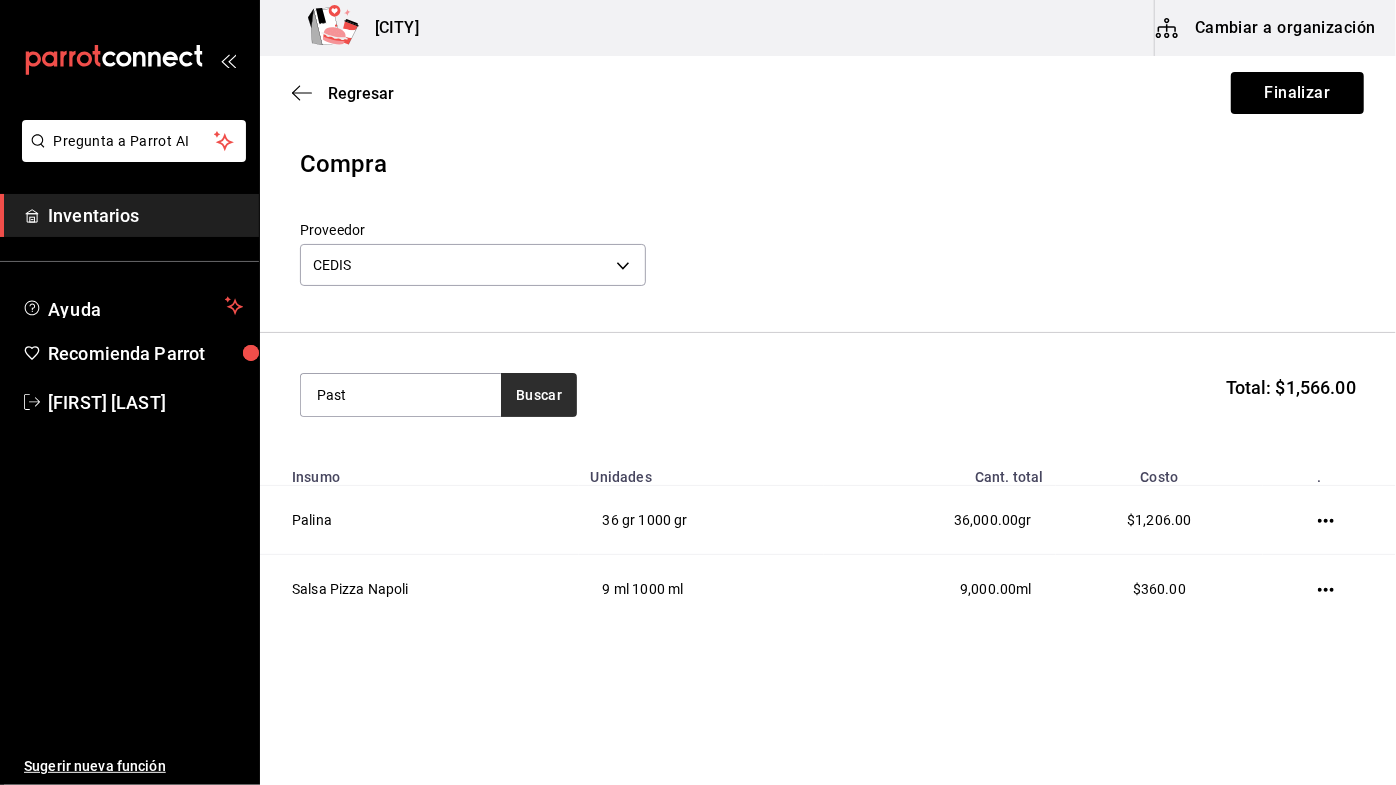 type on "Past" 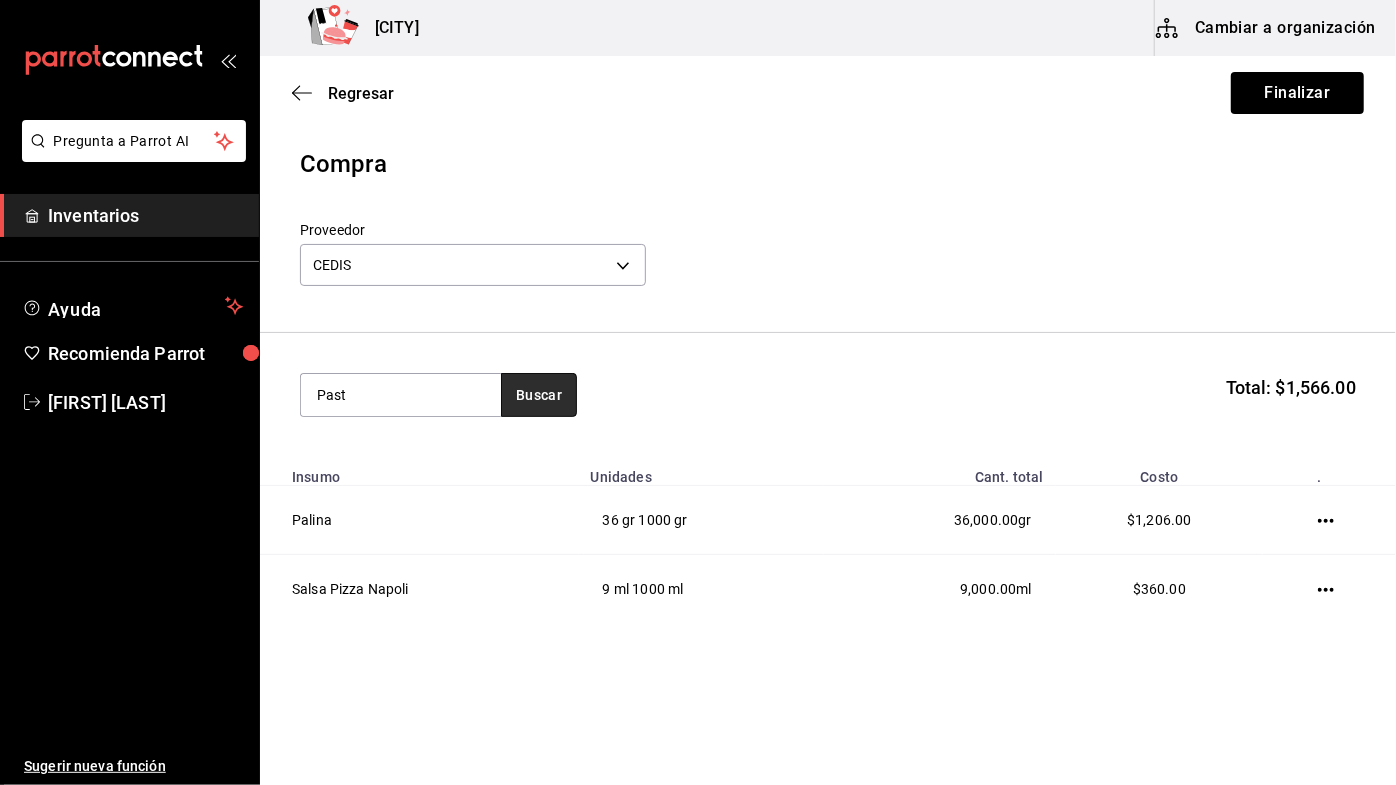 click on "Buscar" at bounding box center (539, 395) 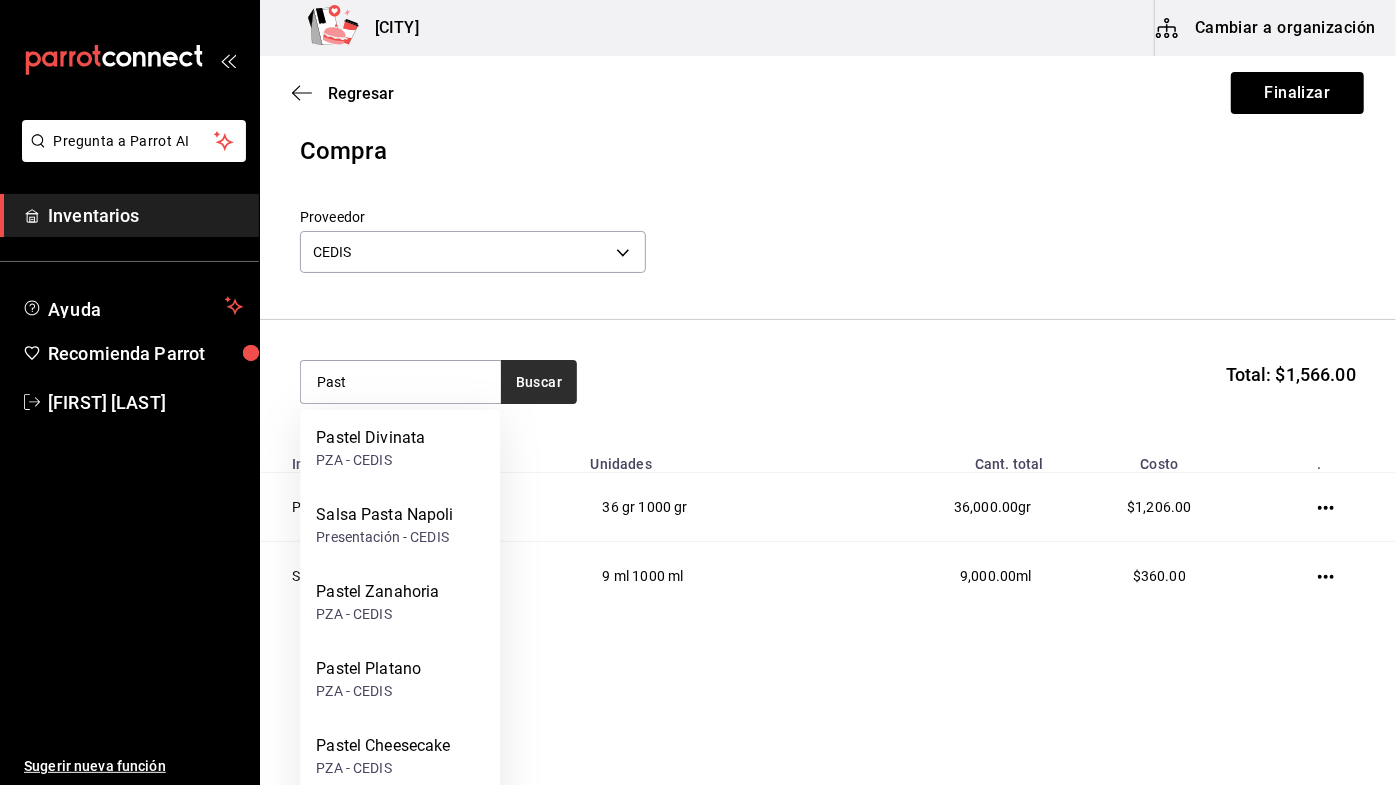 scroll, scrollTop: 14, scrollLeft: 0, axis: vertical 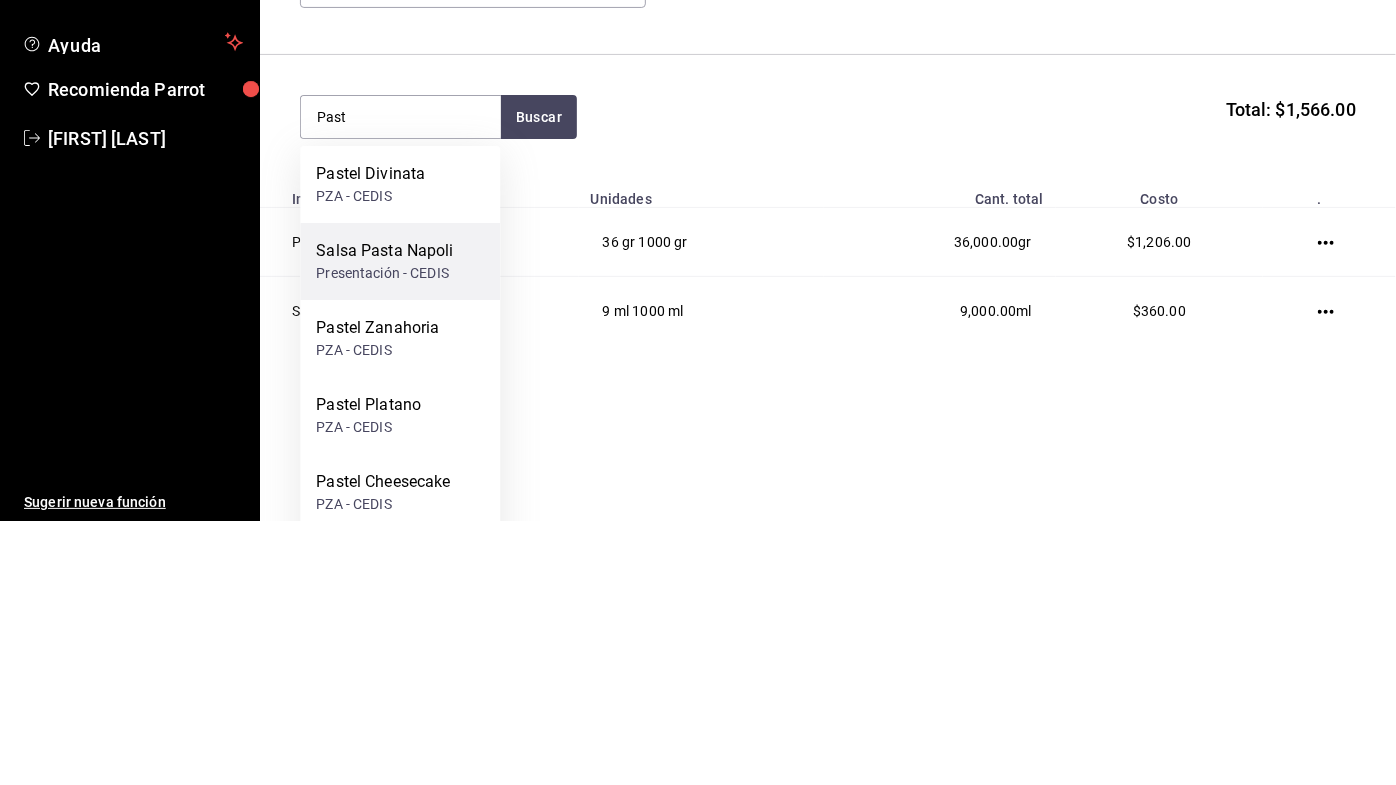 click on "Salsa Pasta Napoli" at bounding box center (384, 515) 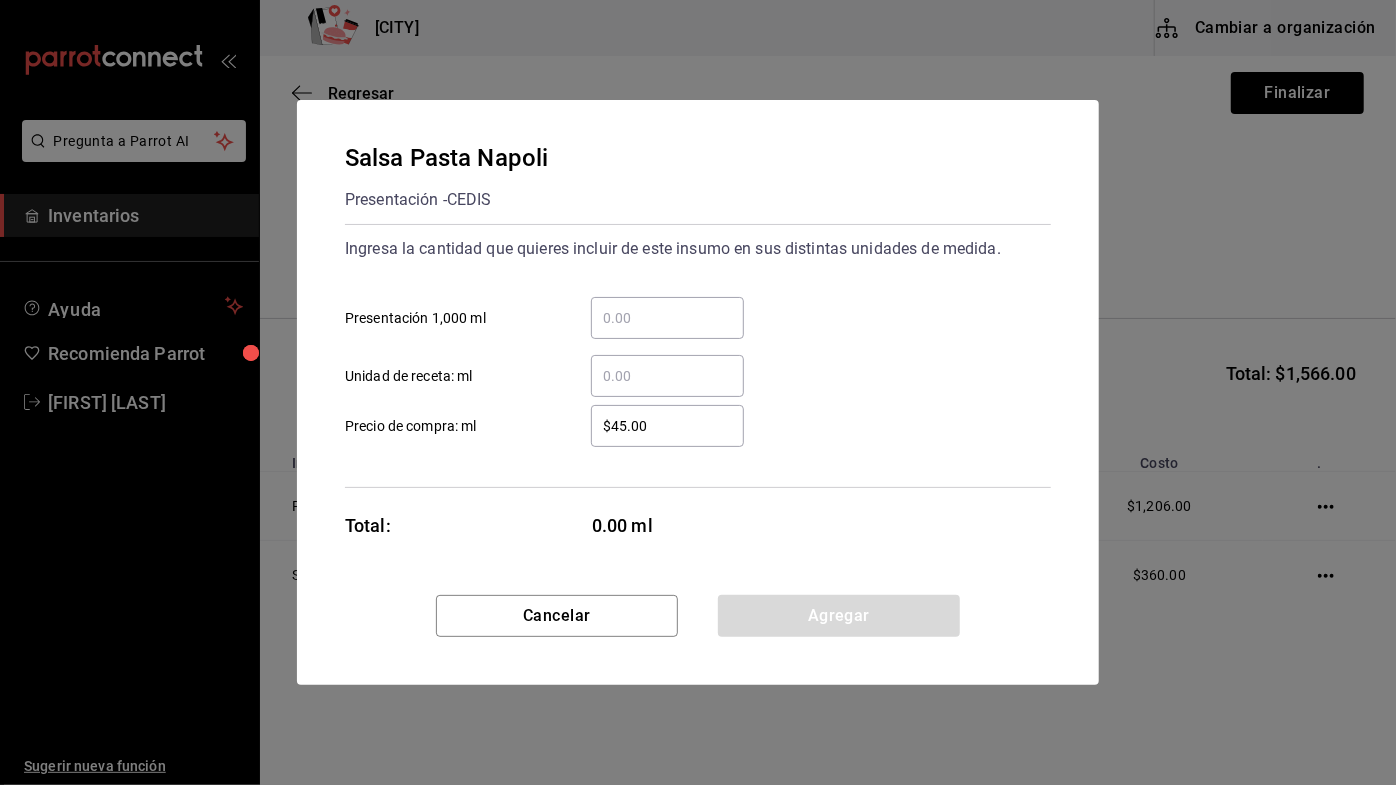 click on "​ Presentación 1,000 ml" at bounding box center (667, 318) 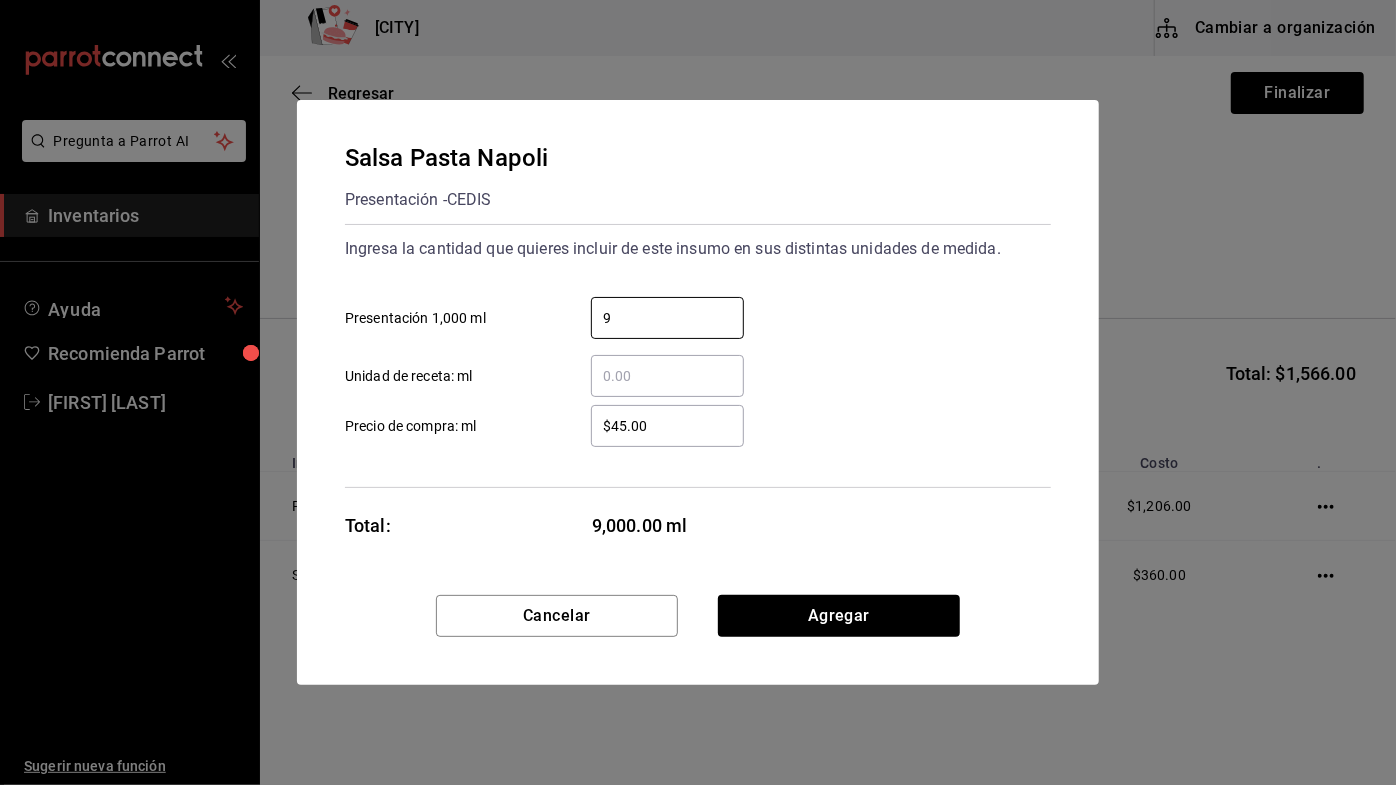 type on "9" 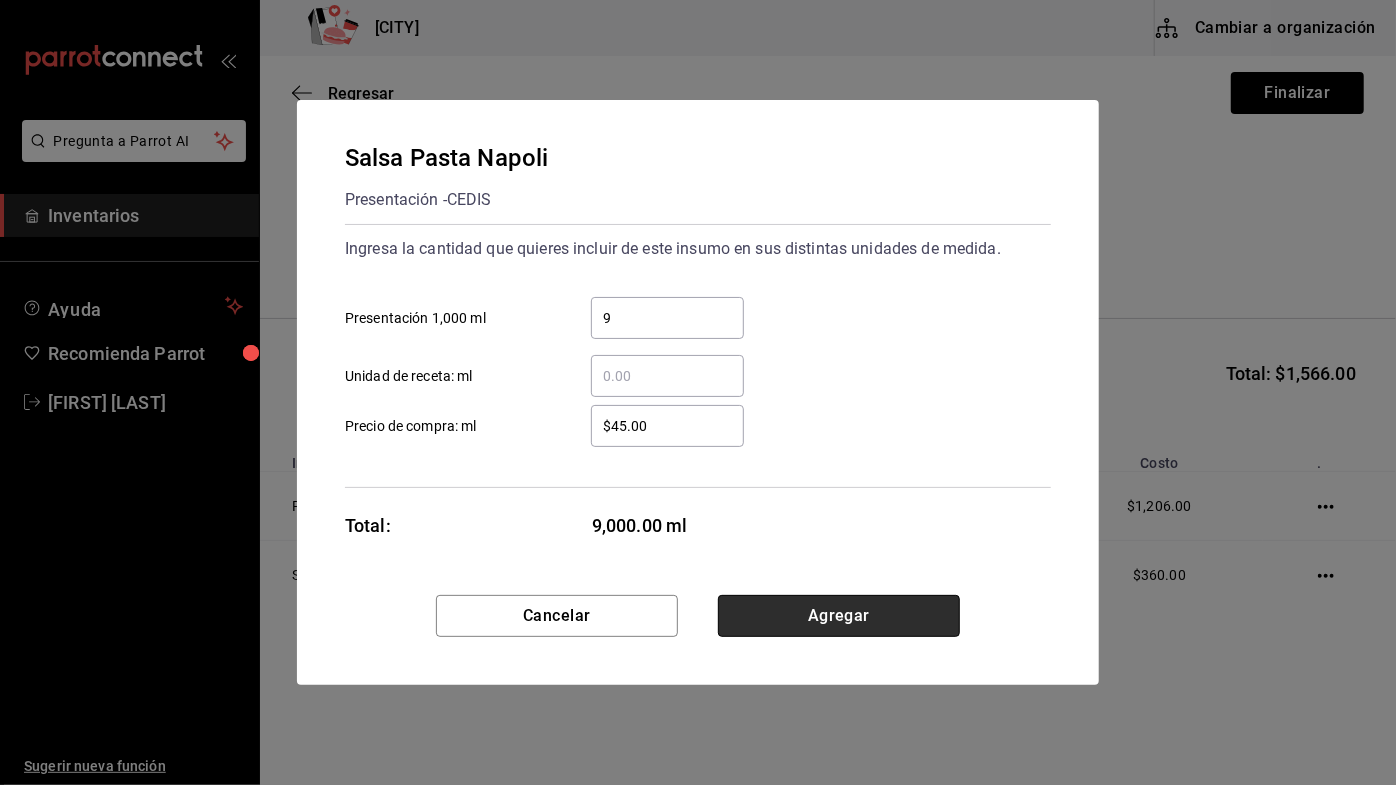 click on "Agregar" at bounding box center (839, 616) 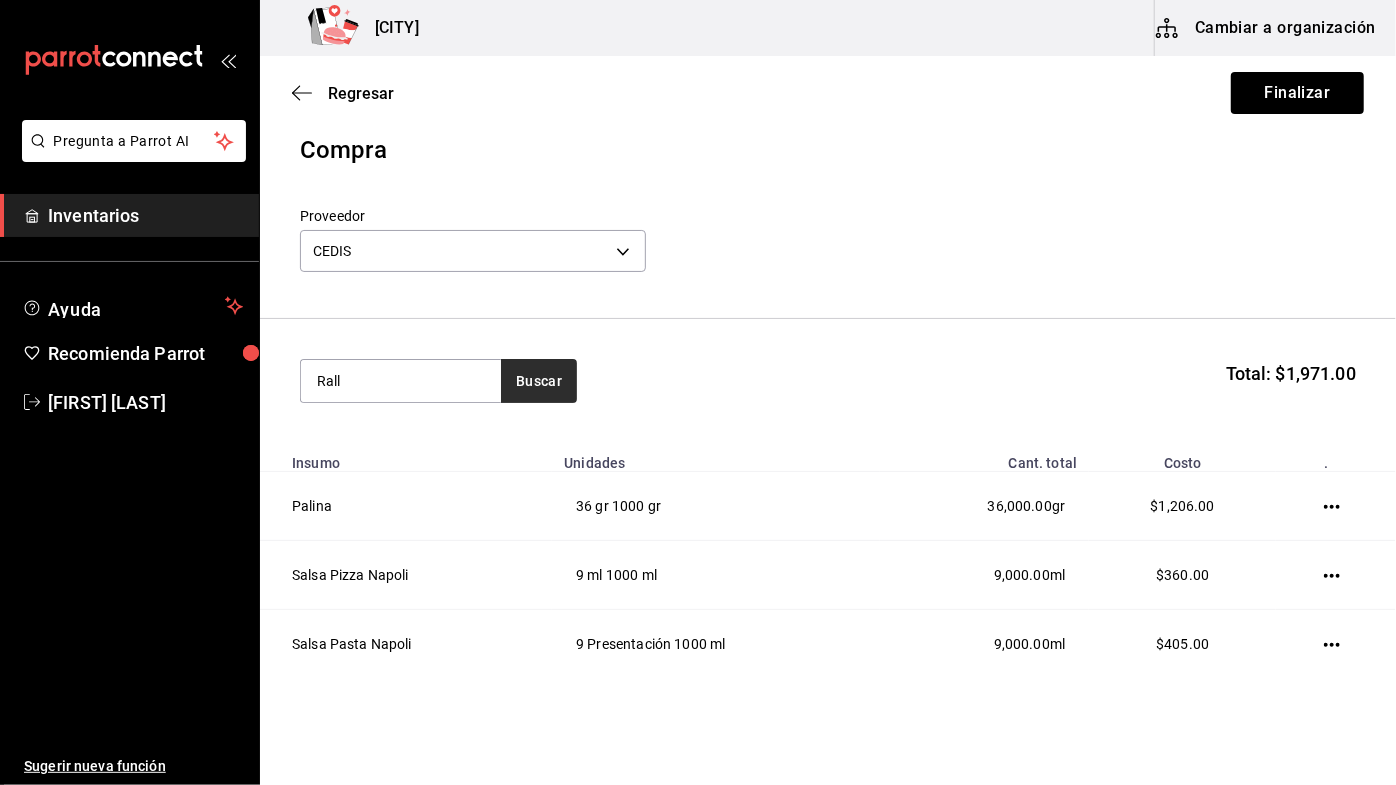 type on "Rall" 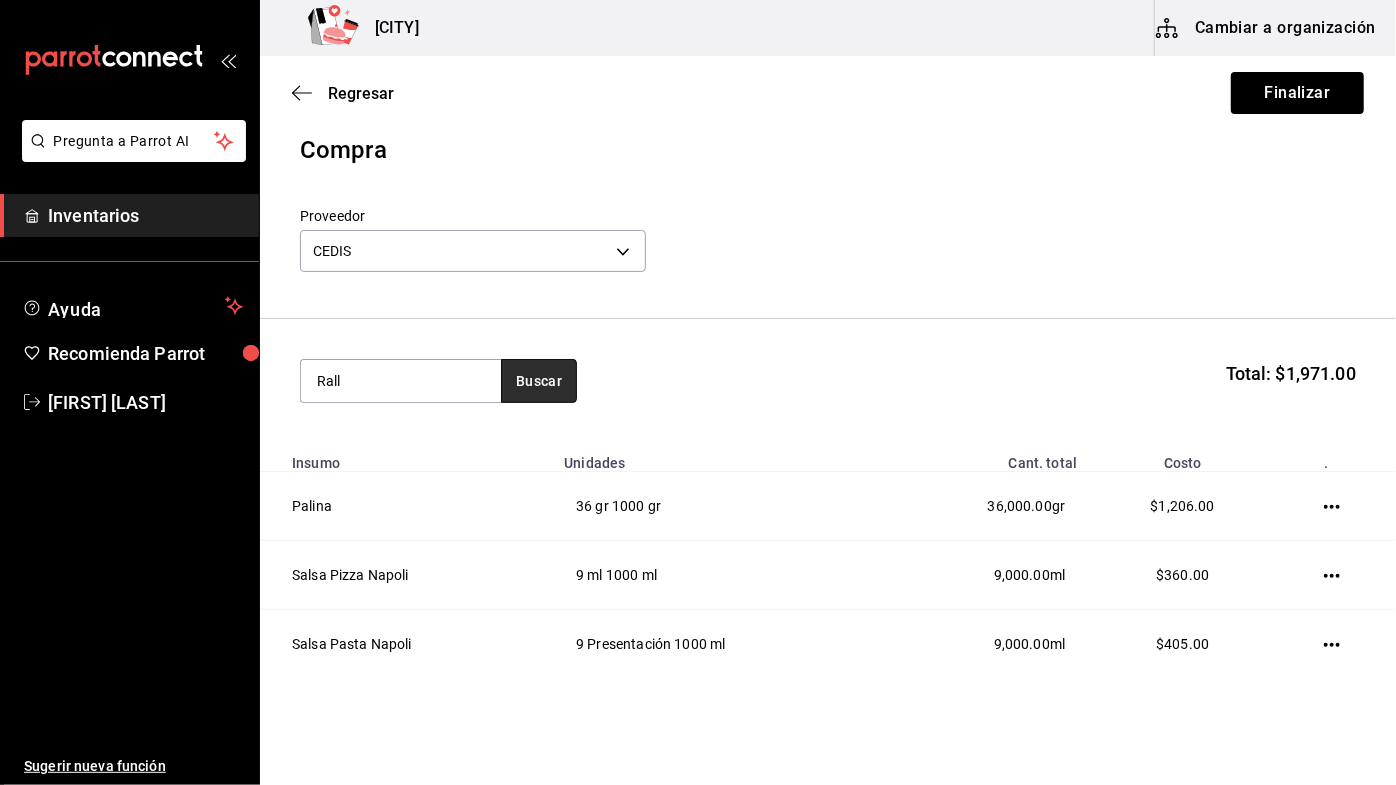 click on "Buscar" at bounding box center [539, 381] 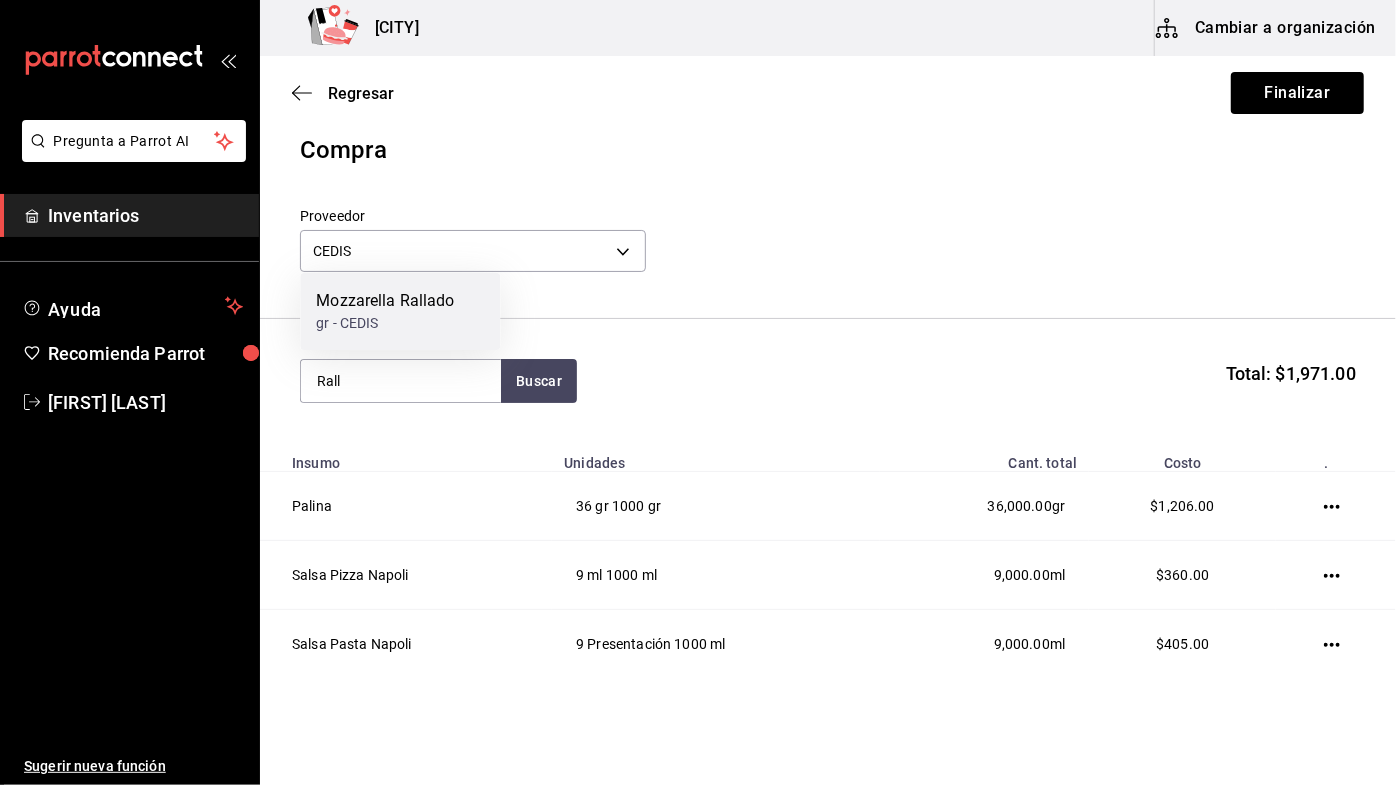 click on "Mozzarella Rallado" at bounding box center (385, 301) 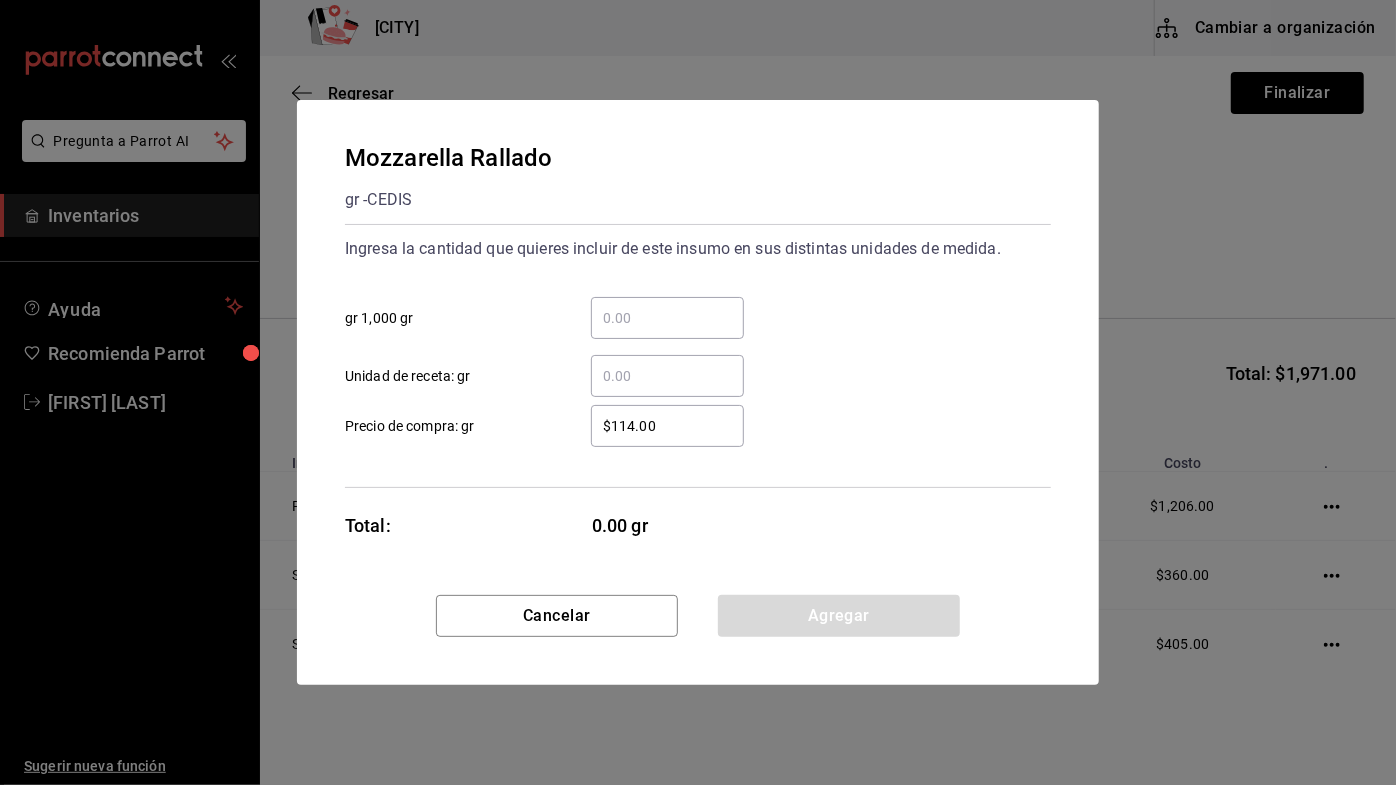 click on "​ gr 1,000 gr" at bounding box center (667, 318) 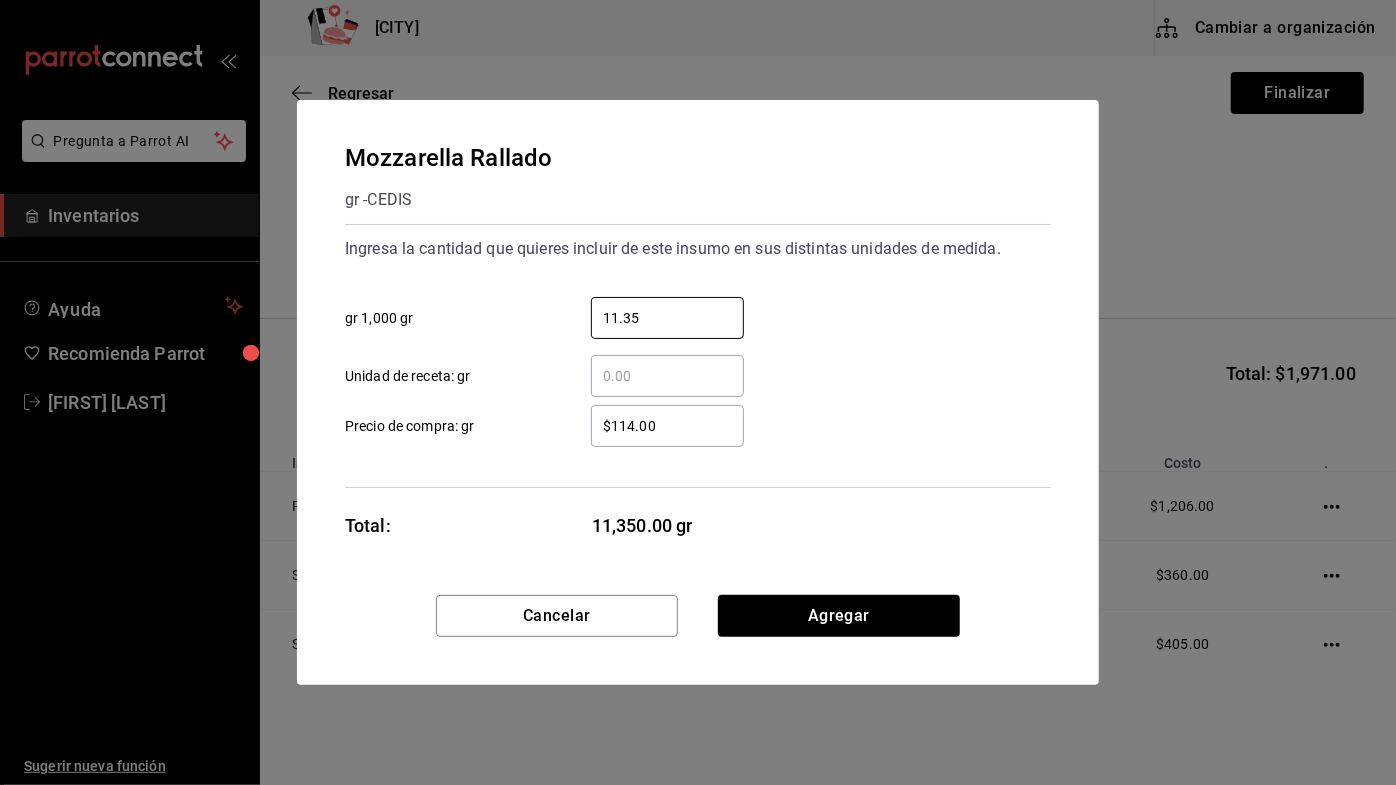 type on "11.35" 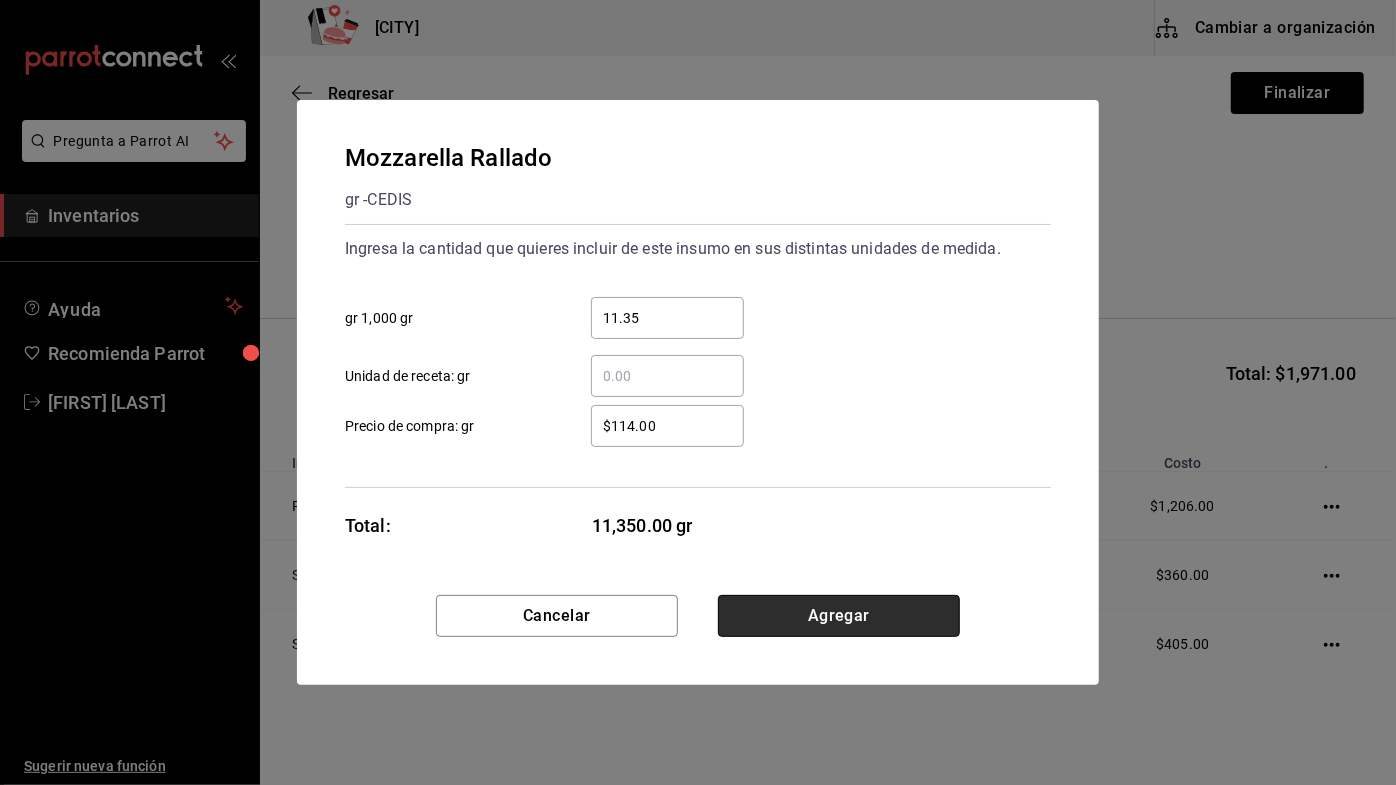 click on "Agregar" at bounding box center (839, 616) 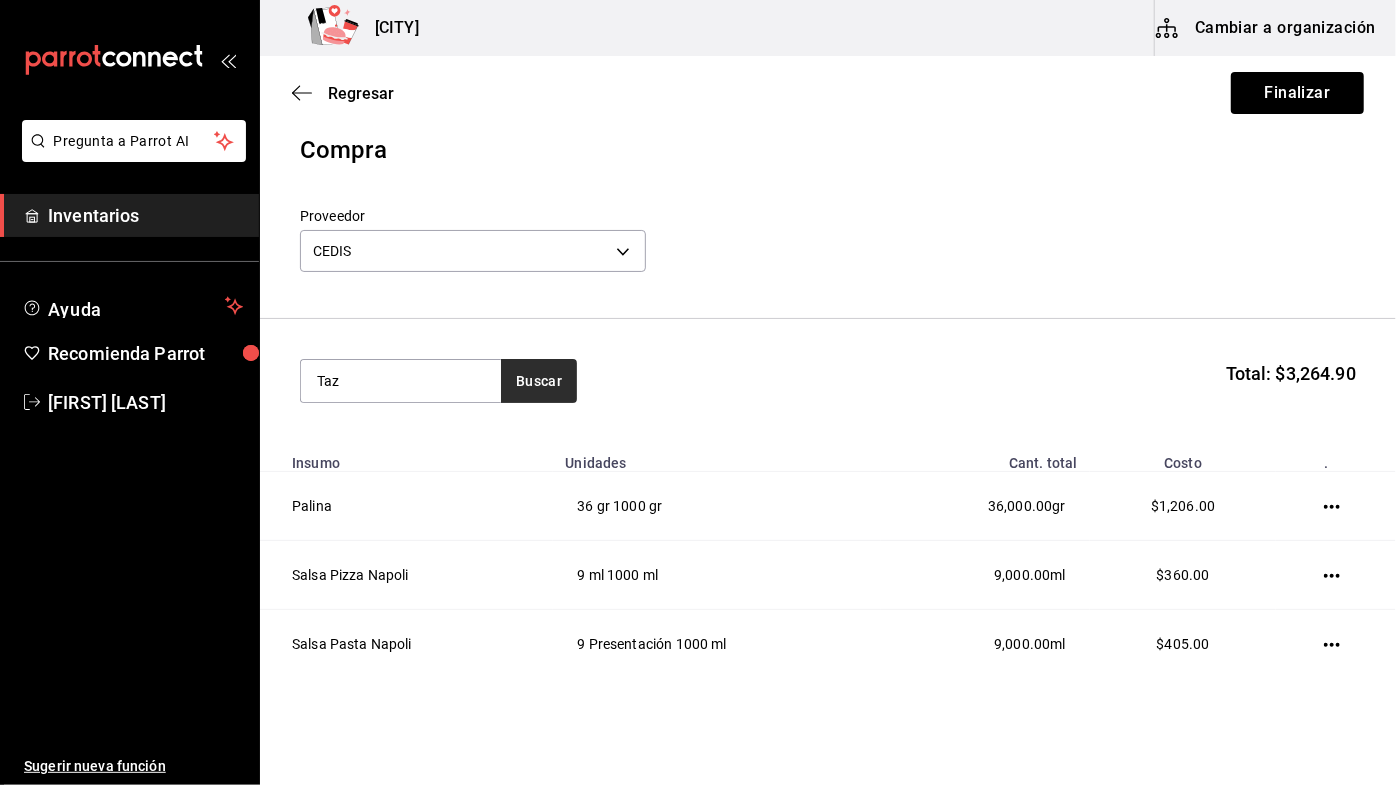 type on "Taz" 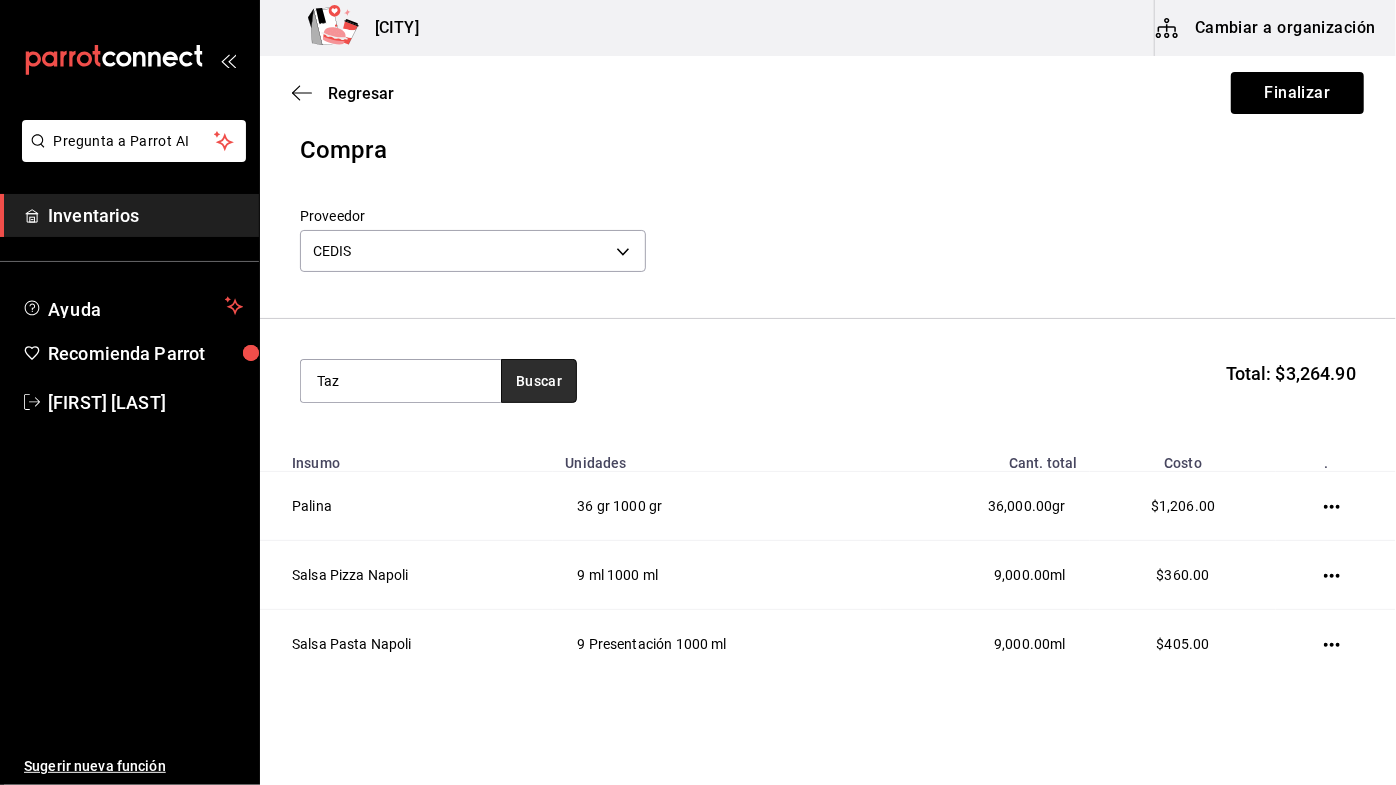 click on "Buscar" at bounding box center [539, 381] 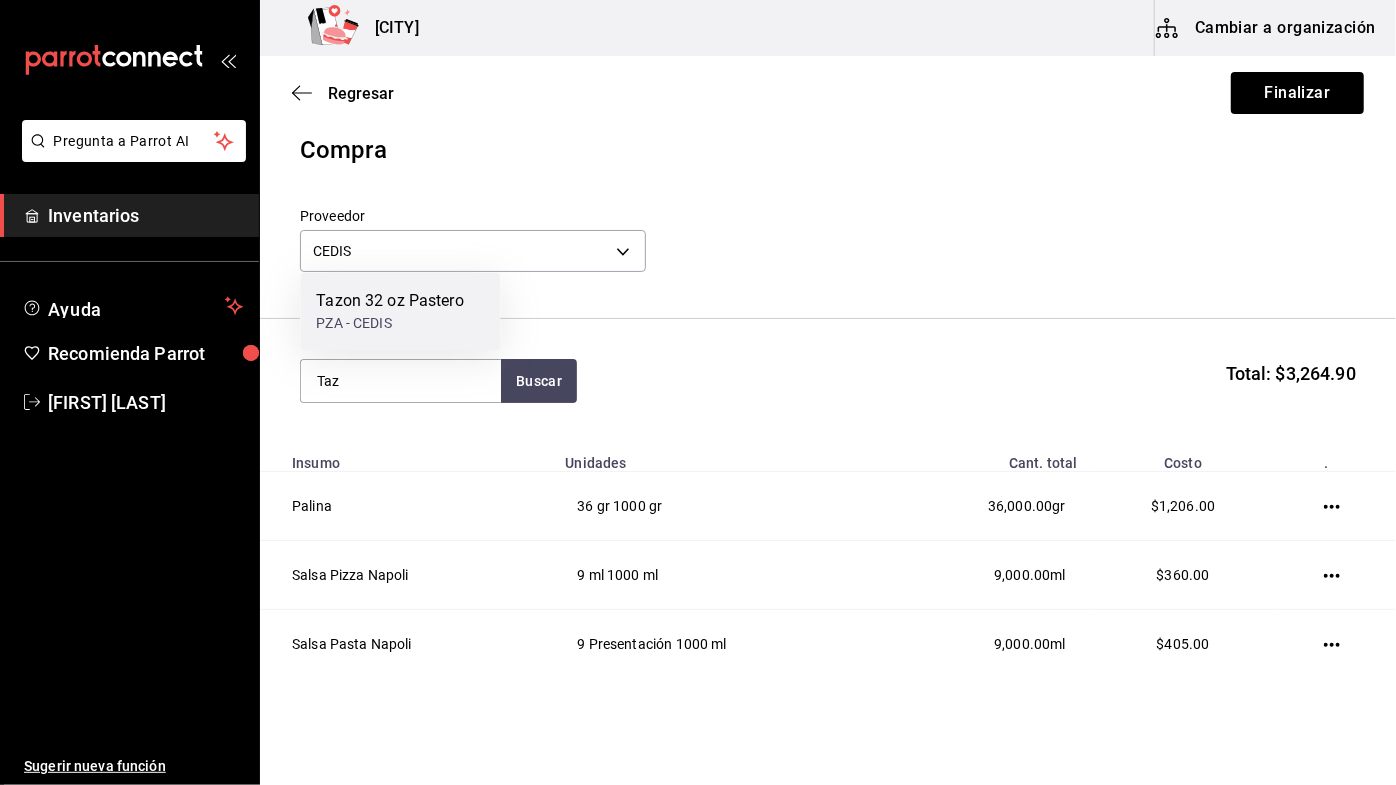 click on "PZA - CEDIS" at bounding box center [390, 323] 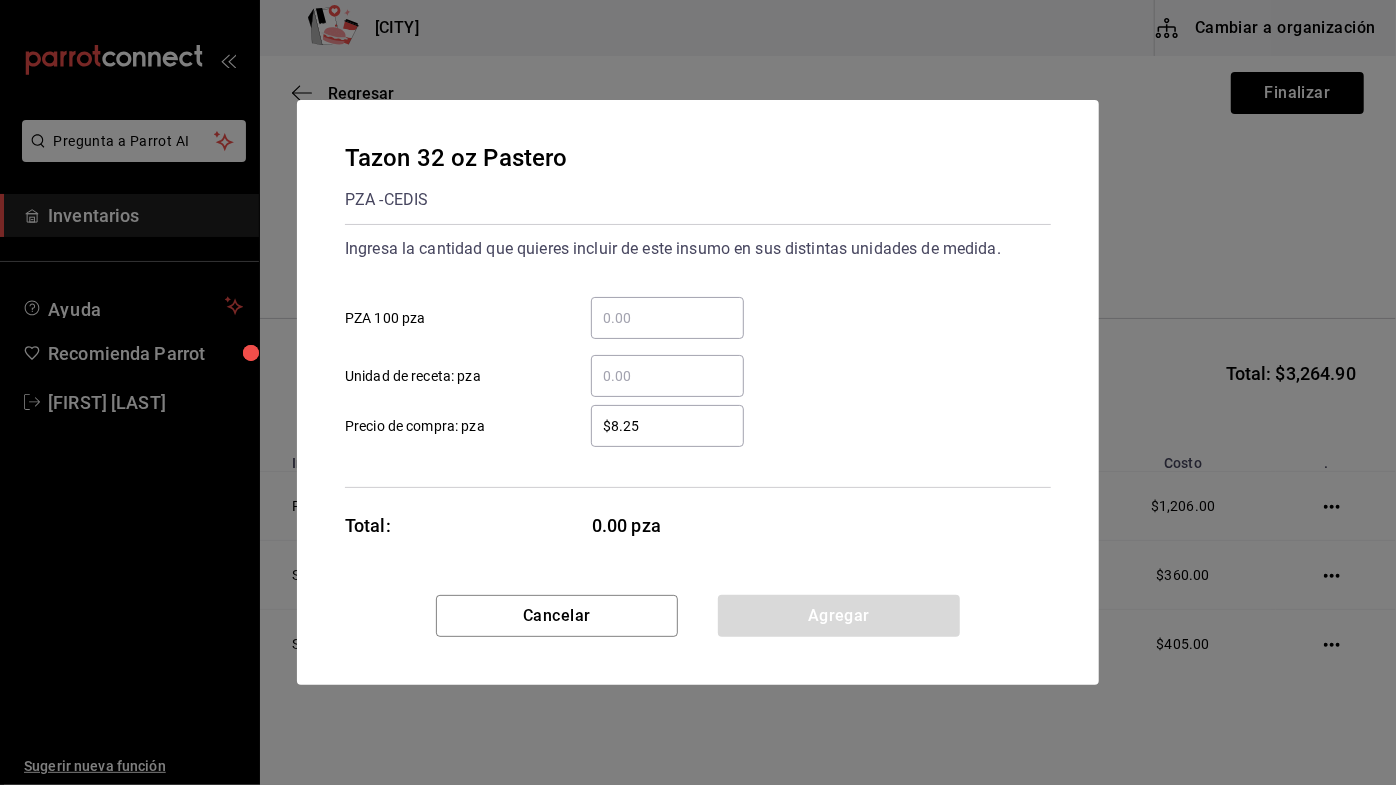 click on "​ PZA 100 pza" at bounding box center (667, 318) 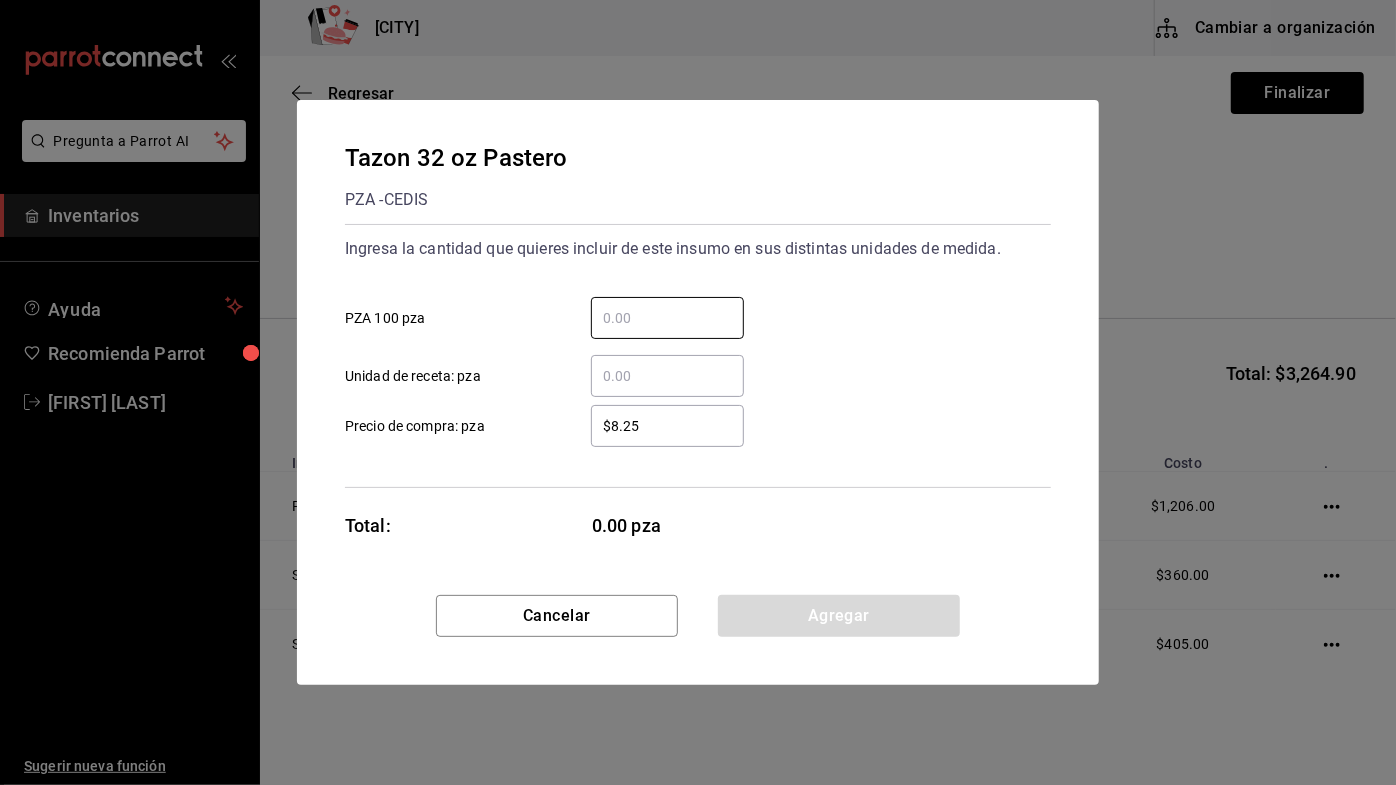 click on "​ Unidad de receta: pza" at bounding box center [667, 376] 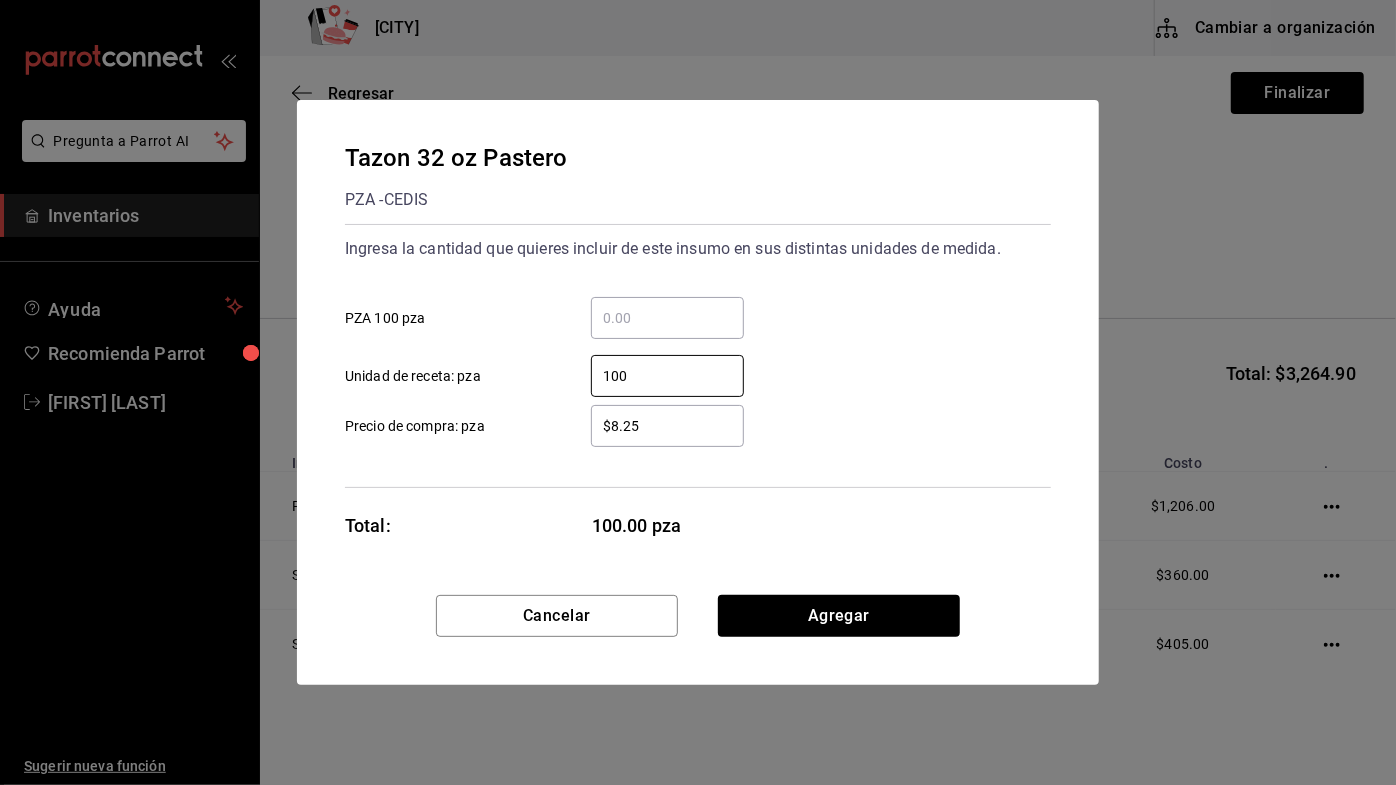 type on "100" 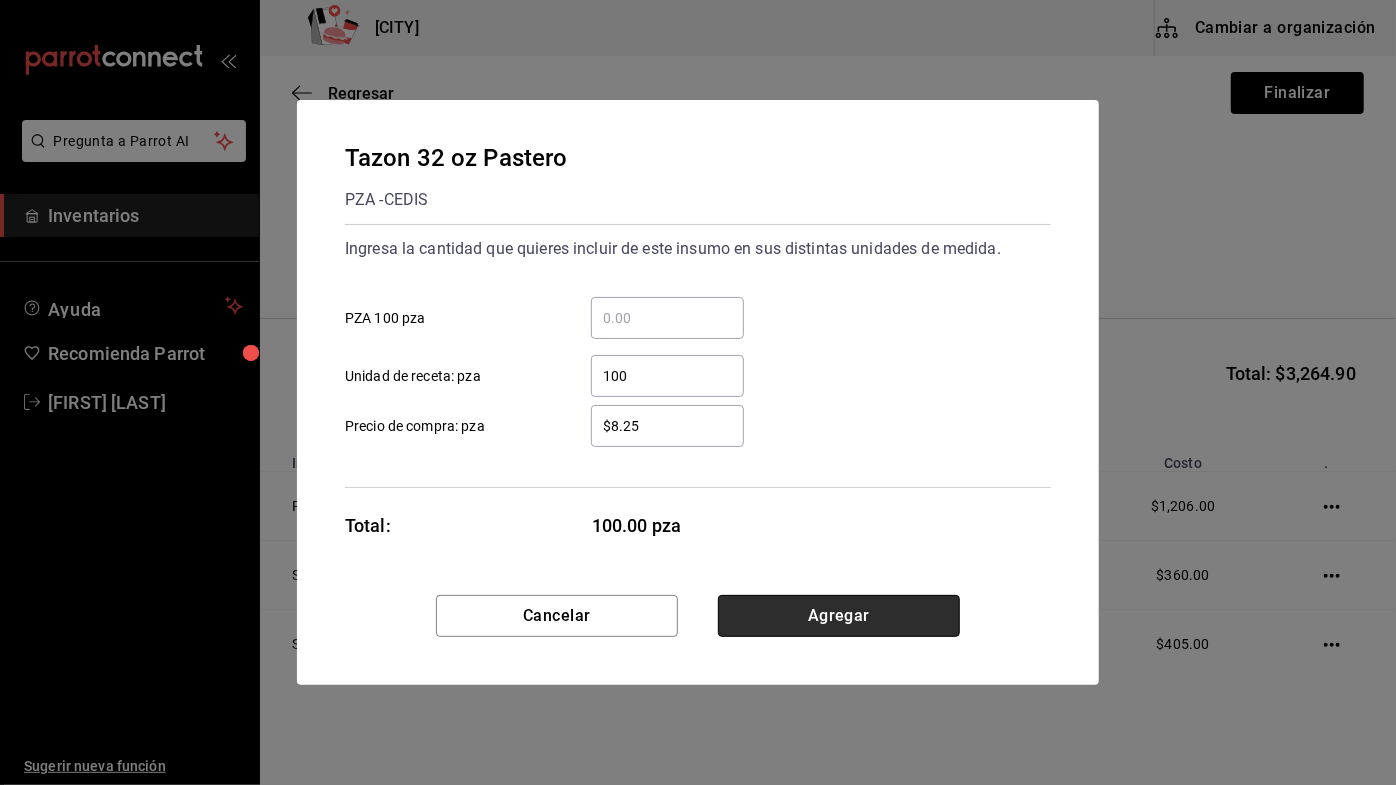 click on "Agregar" at bounding box center (839, 616) 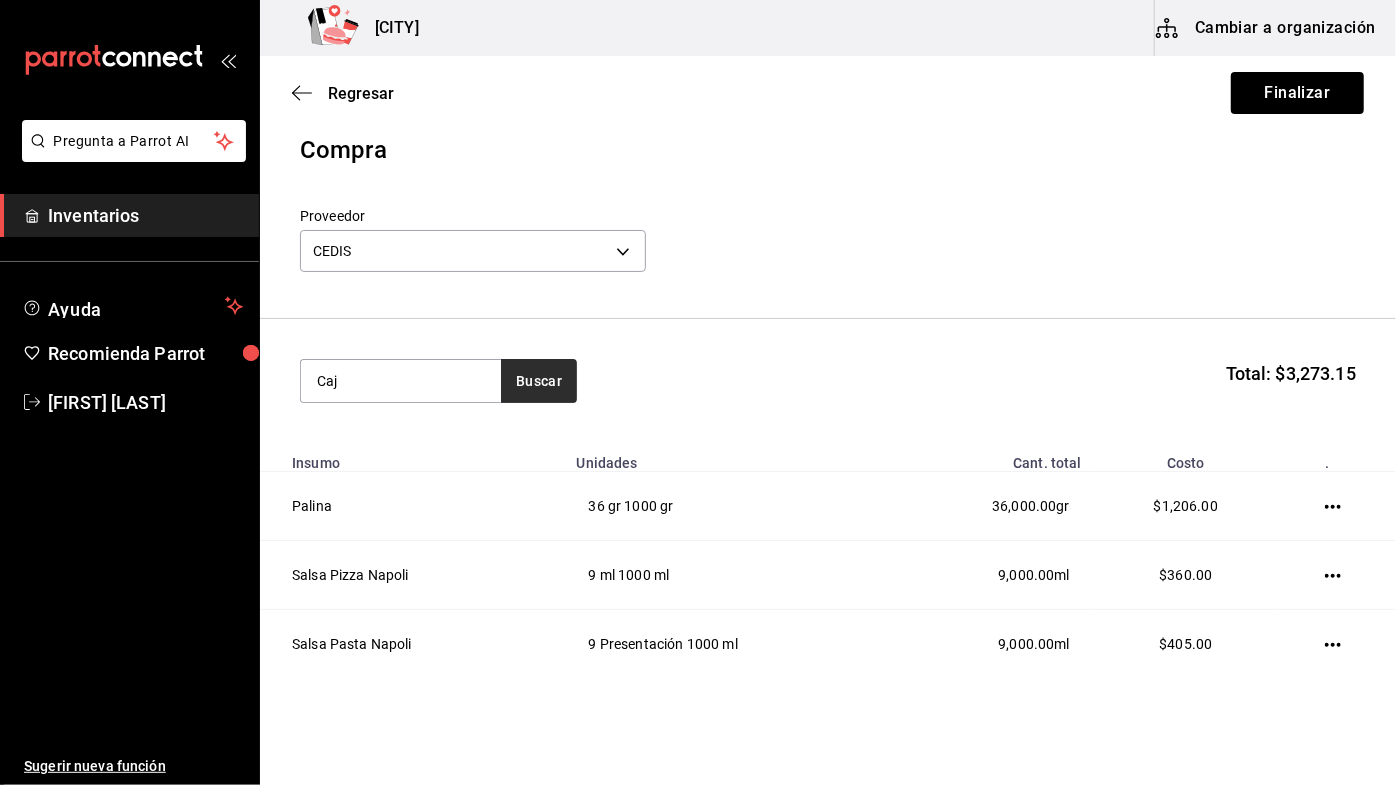 type on "Caj" 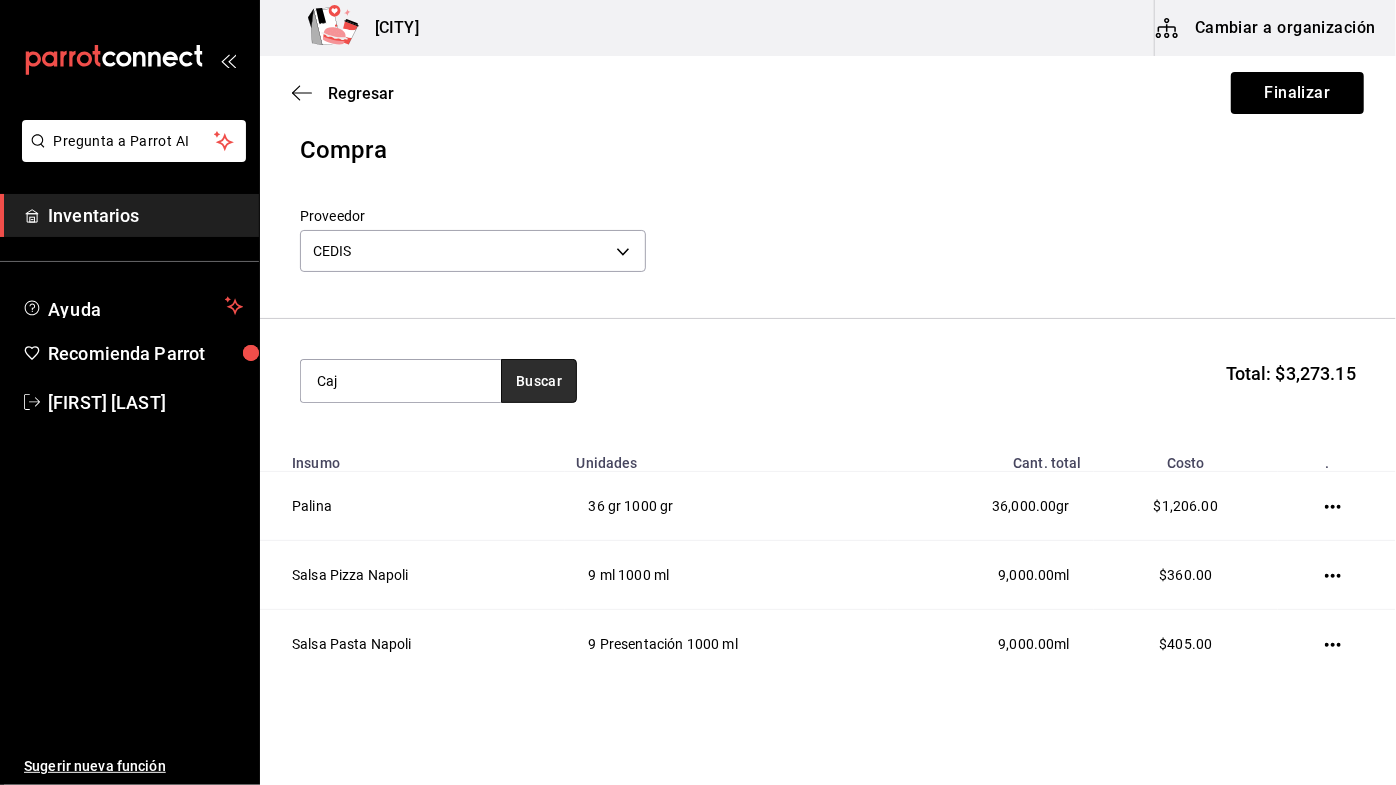 click on "Buscar" at bounding box center [539, 381] 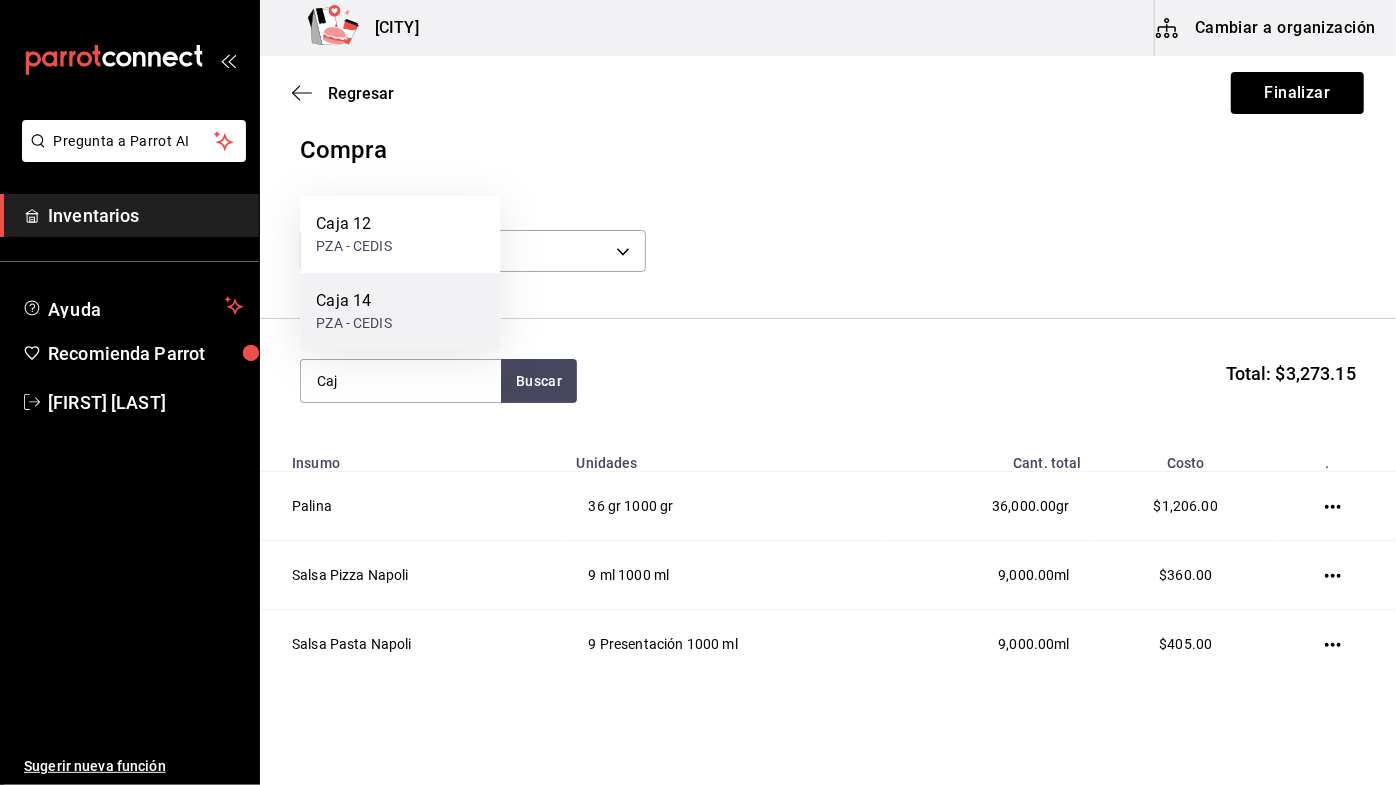 click on "Caja 14 PZA - CEDIS" at bounding box center (400, 311) 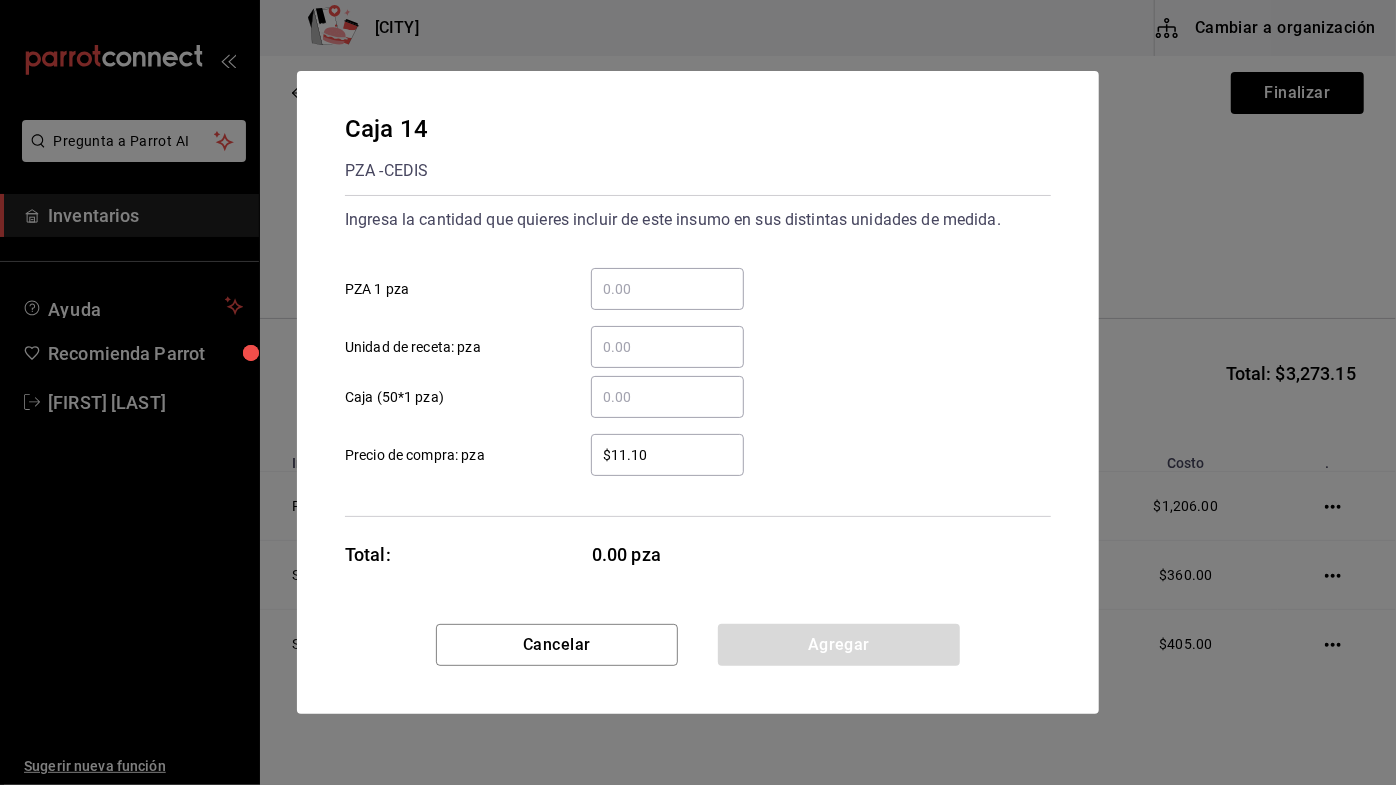 click on "​ PZA 1 pza" at bounding box center [667, 289] 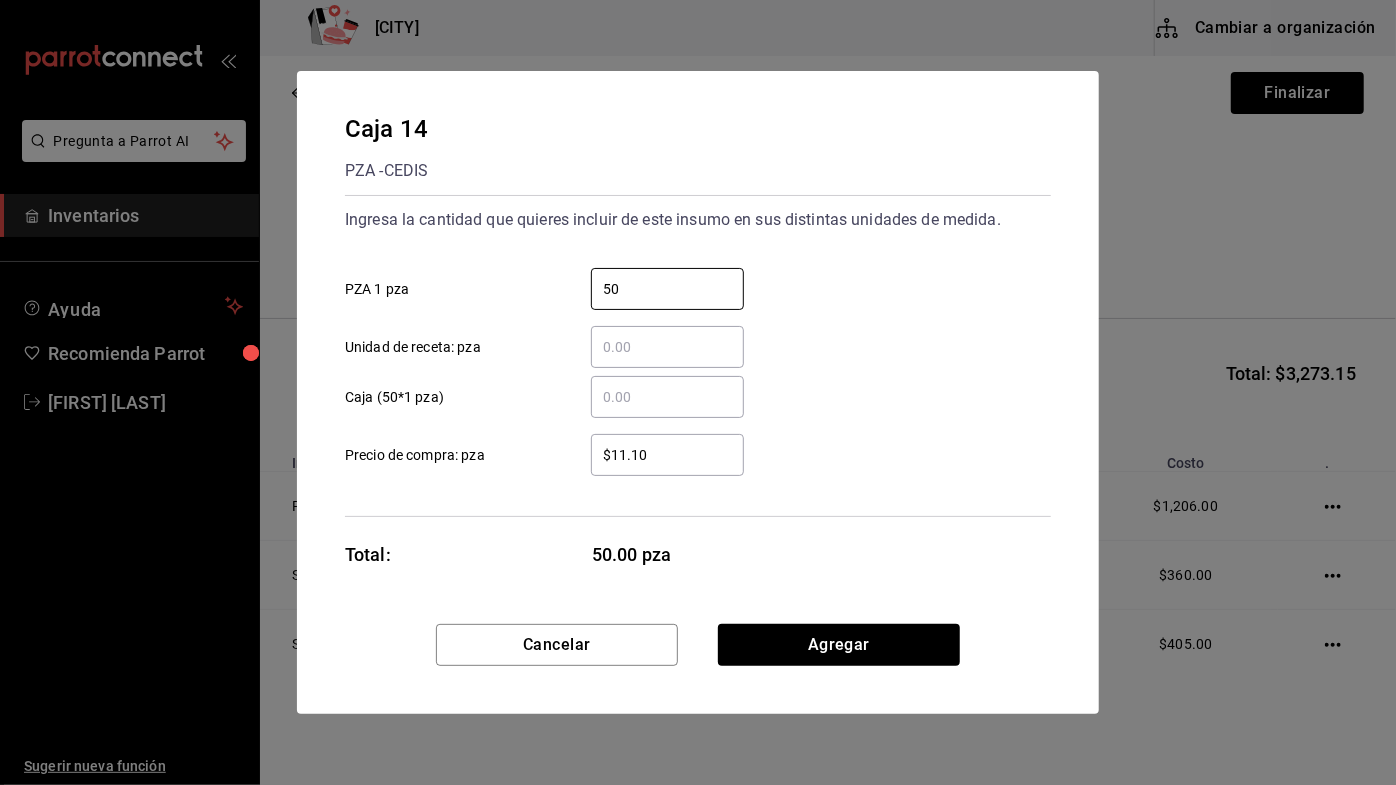 type on "50" 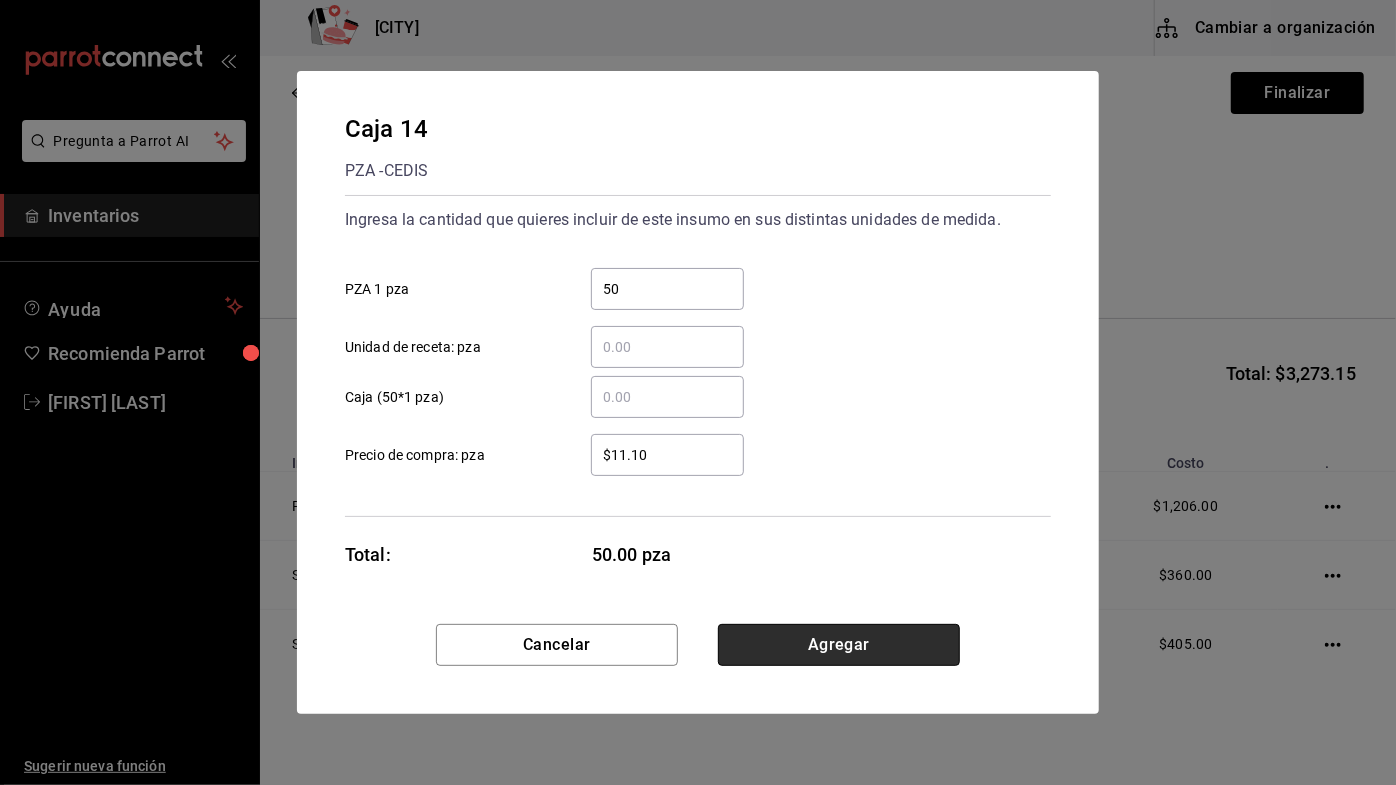 click on "Agregar" at bounding box center (839, 645) 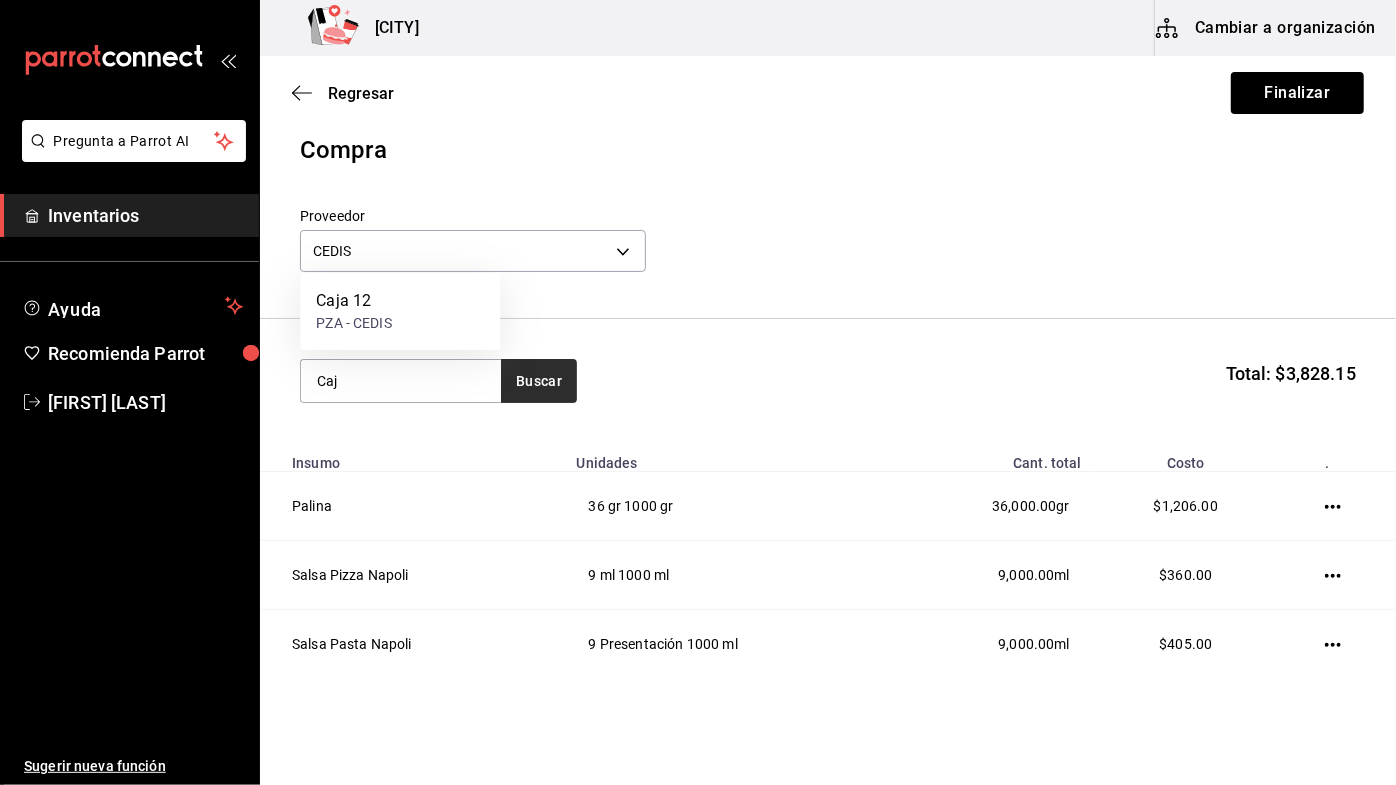 type on "Caj" 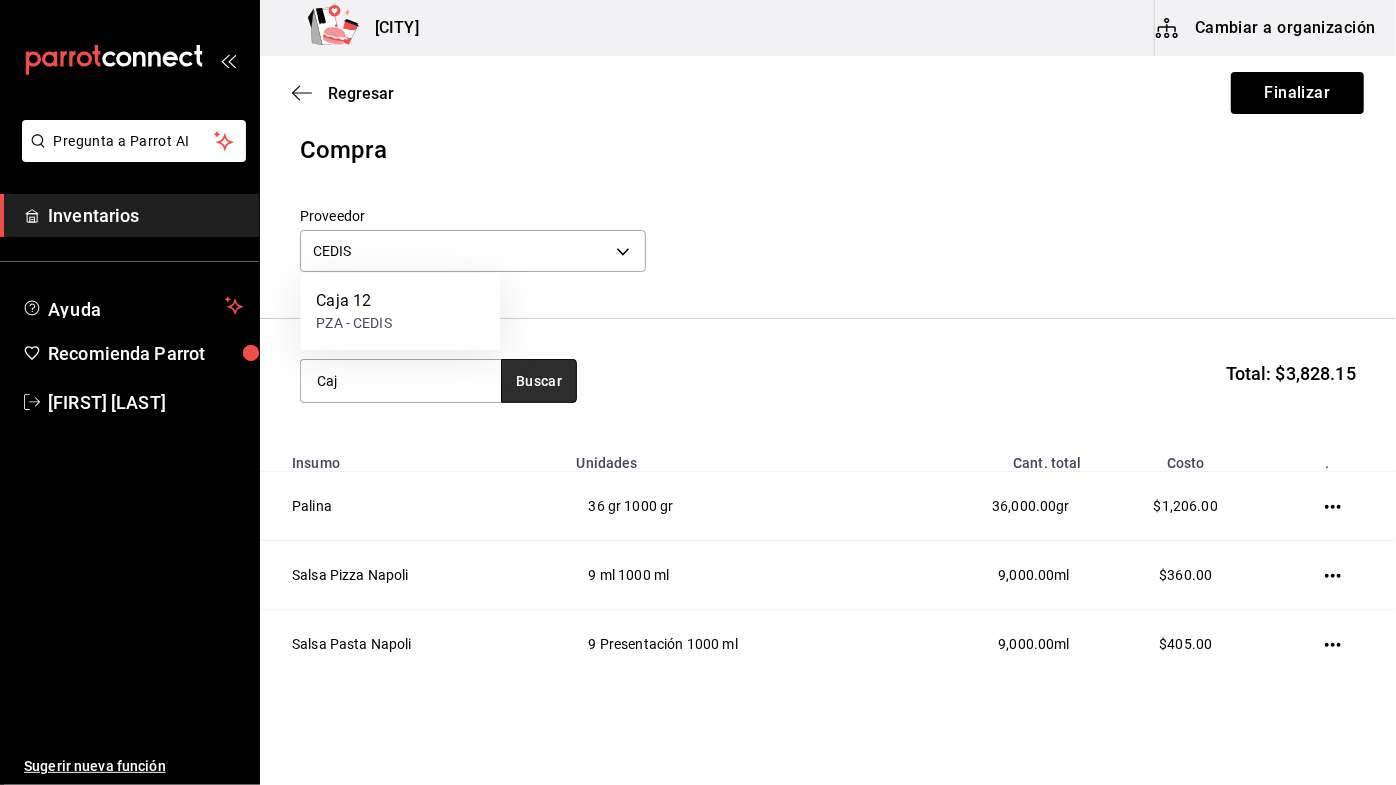 click on "Buscar" at bounding box center [539, 381] 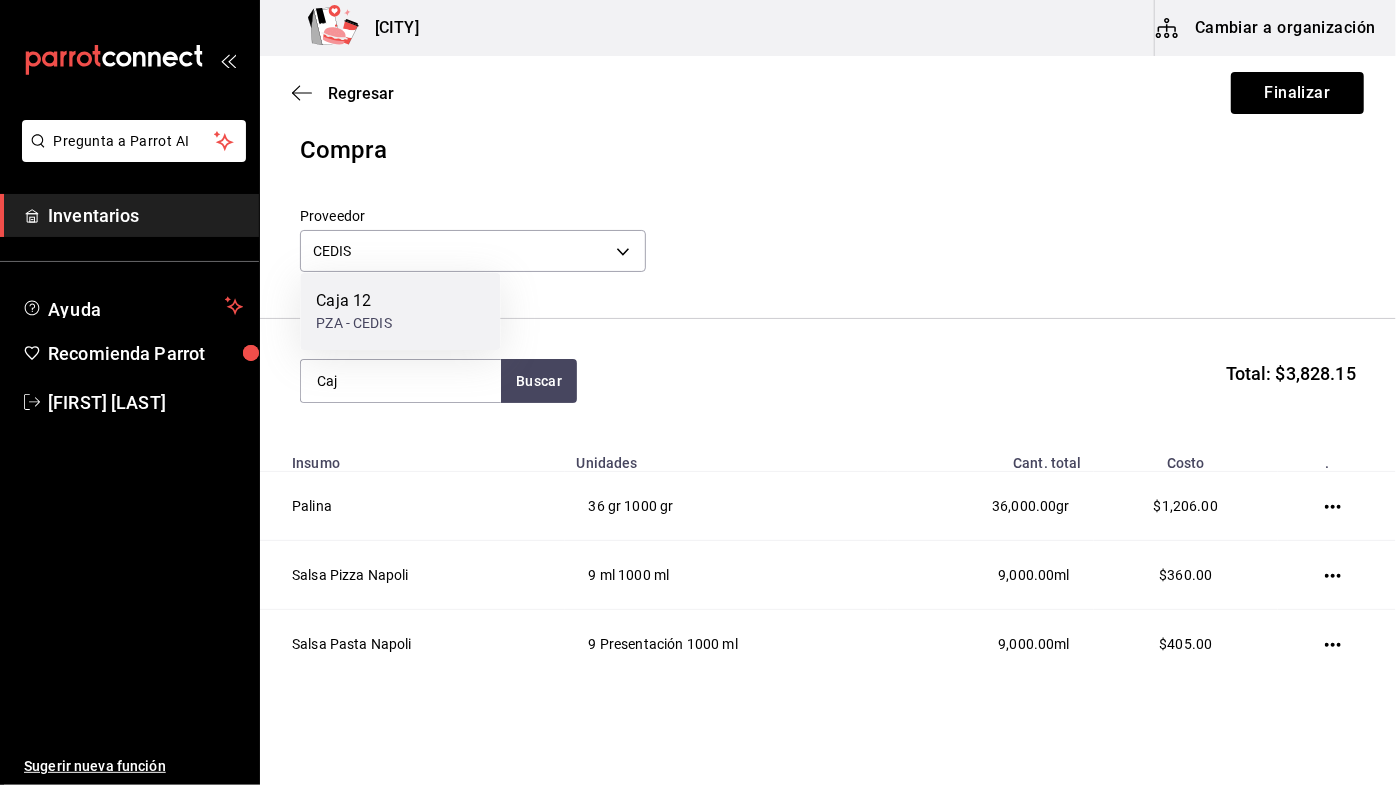 click on "Caja 12 PZA - CEDIS" at bounding box center (400, 311) 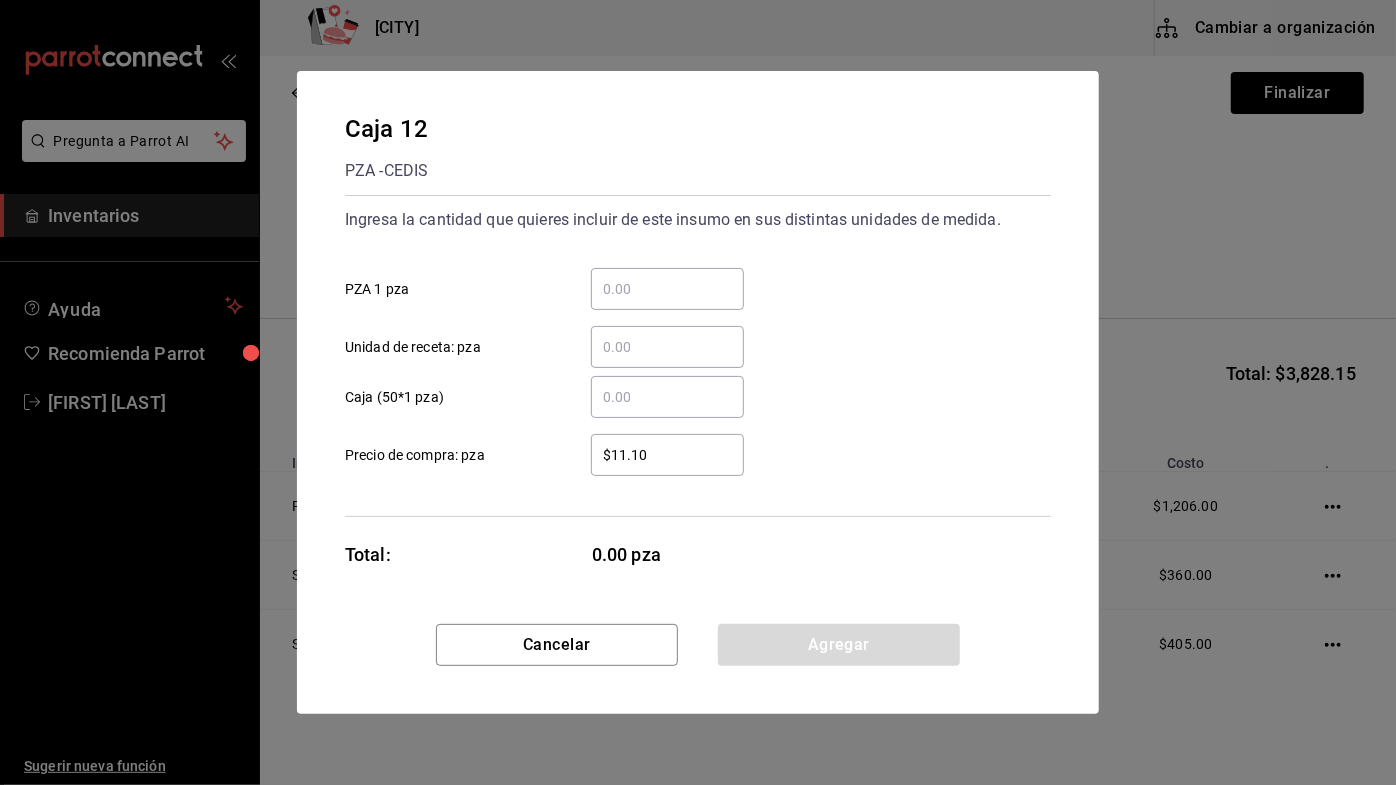 click on "​ PZA 1 pza" at bounding box center [667, 289] 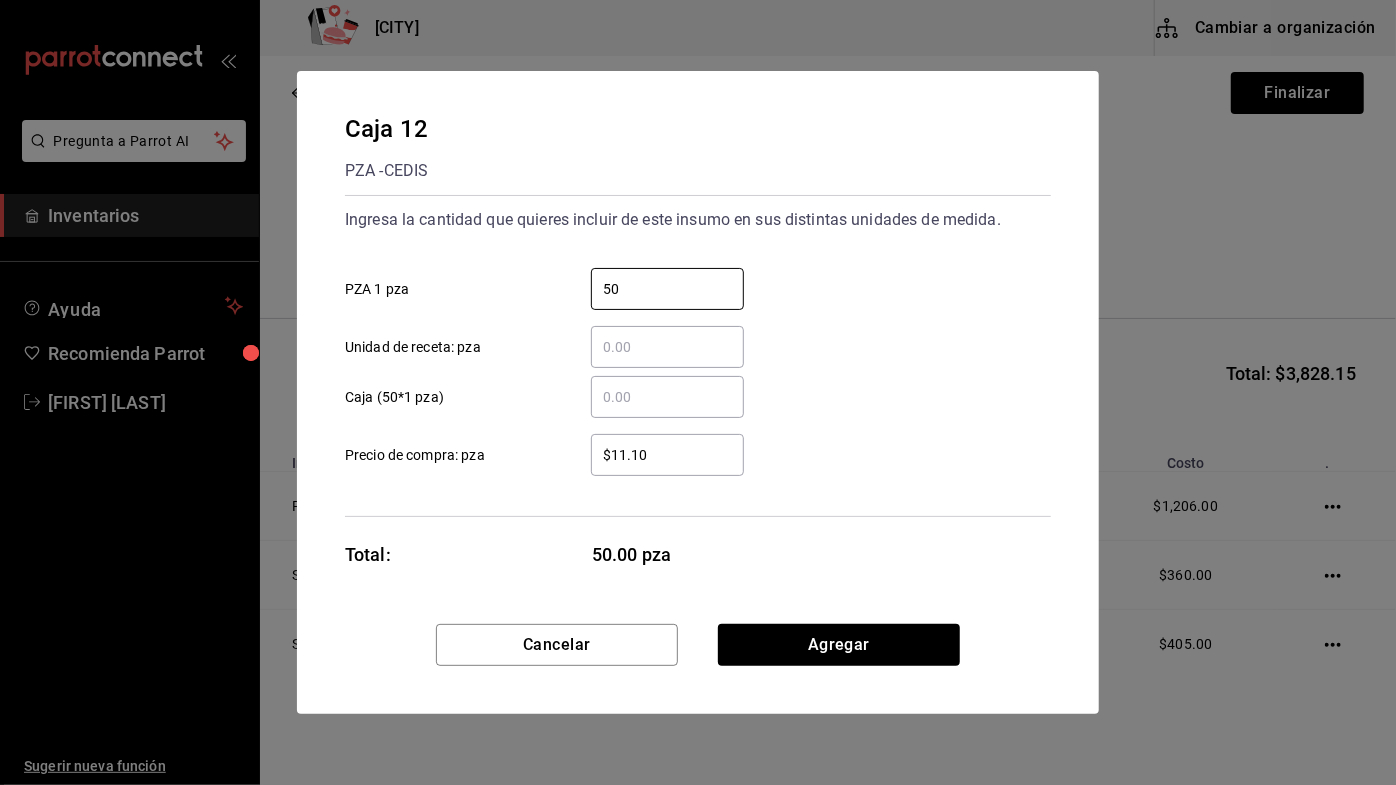 type on "50" 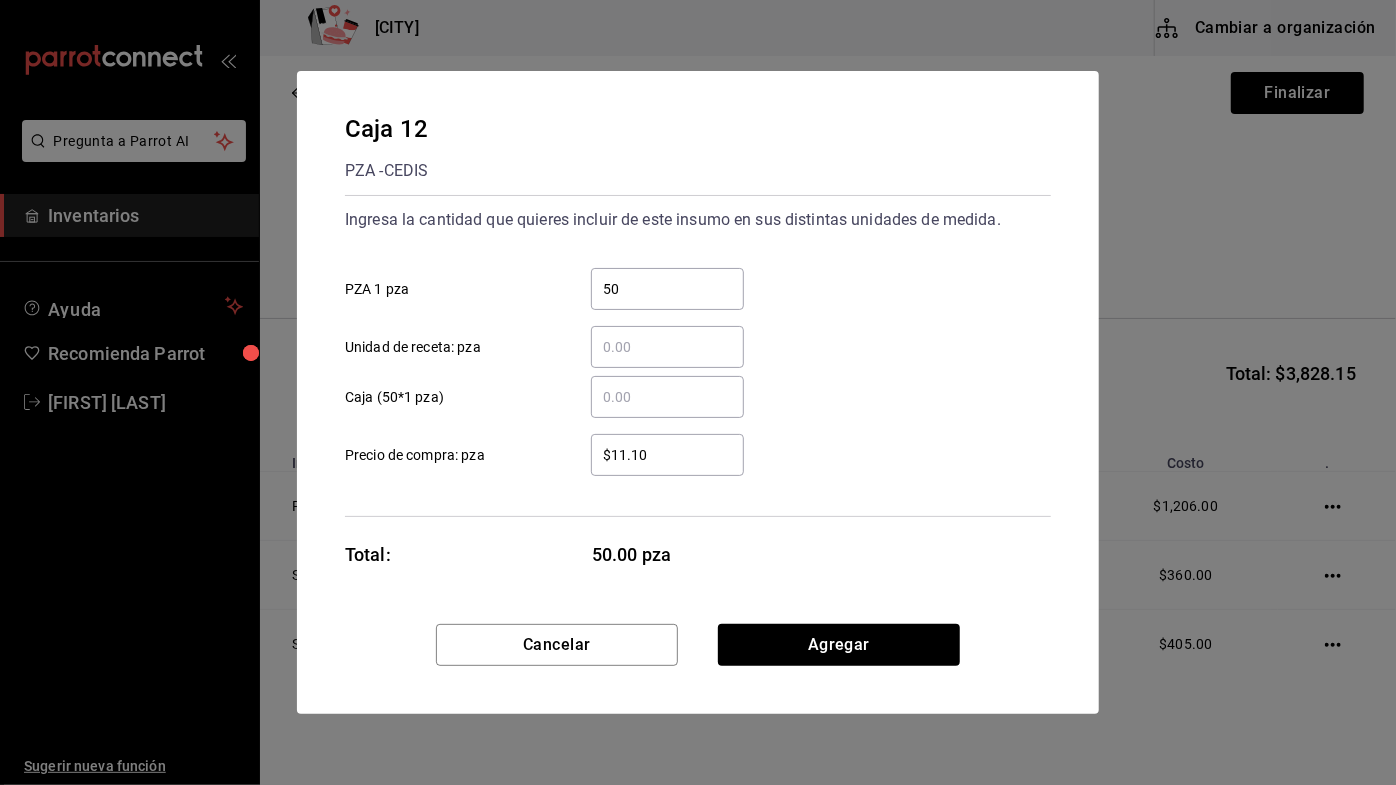 click on "Caja 12   PZA -  CEDIS Ingresa la cantidad que quieres incluir de este insumo en sus distintas unidades de medida. 50 ​ PZA 1 pza ​ Unidad de receta: pza ​ Caja (50*1 pza) $11.10 ​ Precio de compra: pza Total: 50.00 pza" at bounding box center [698, 347] 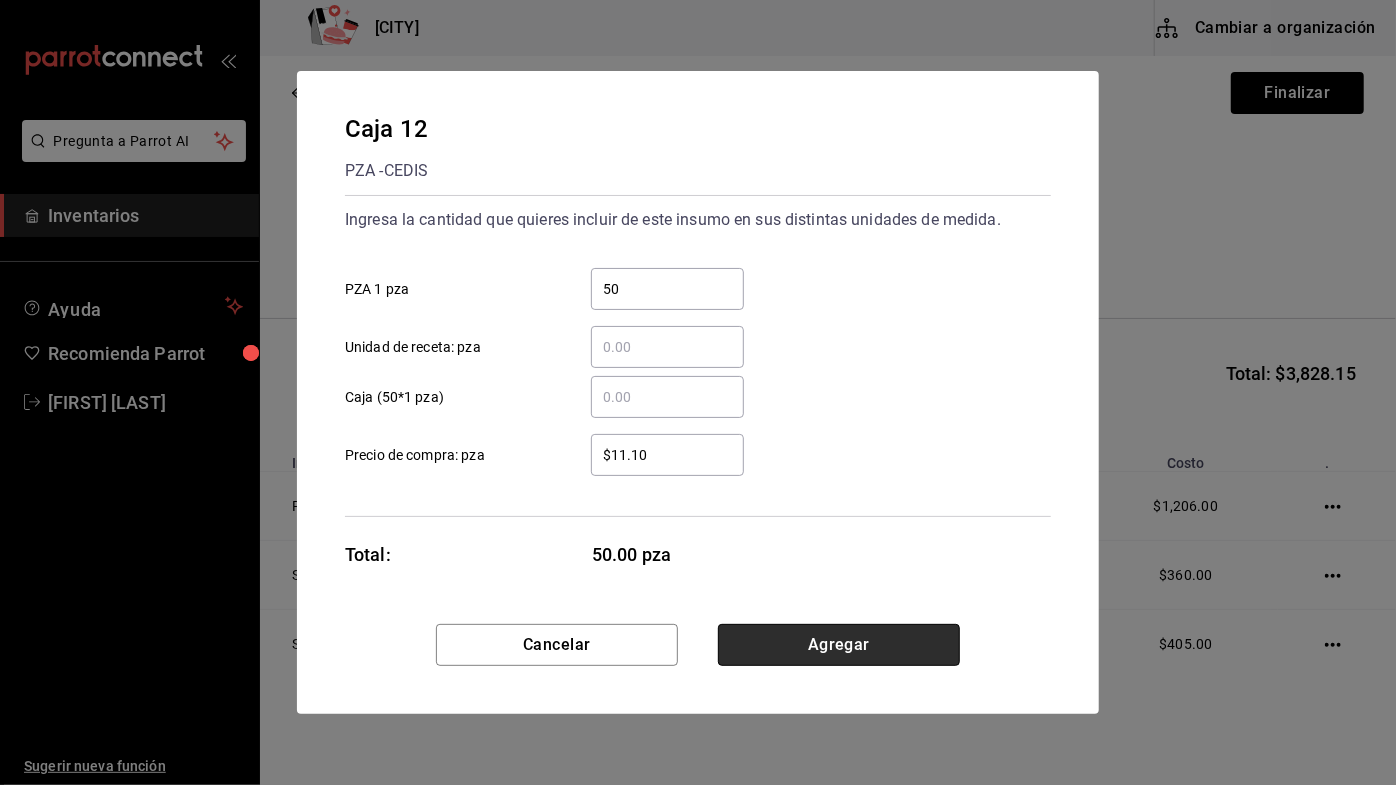 click on "Agregar" at bounding box center (839, 645) 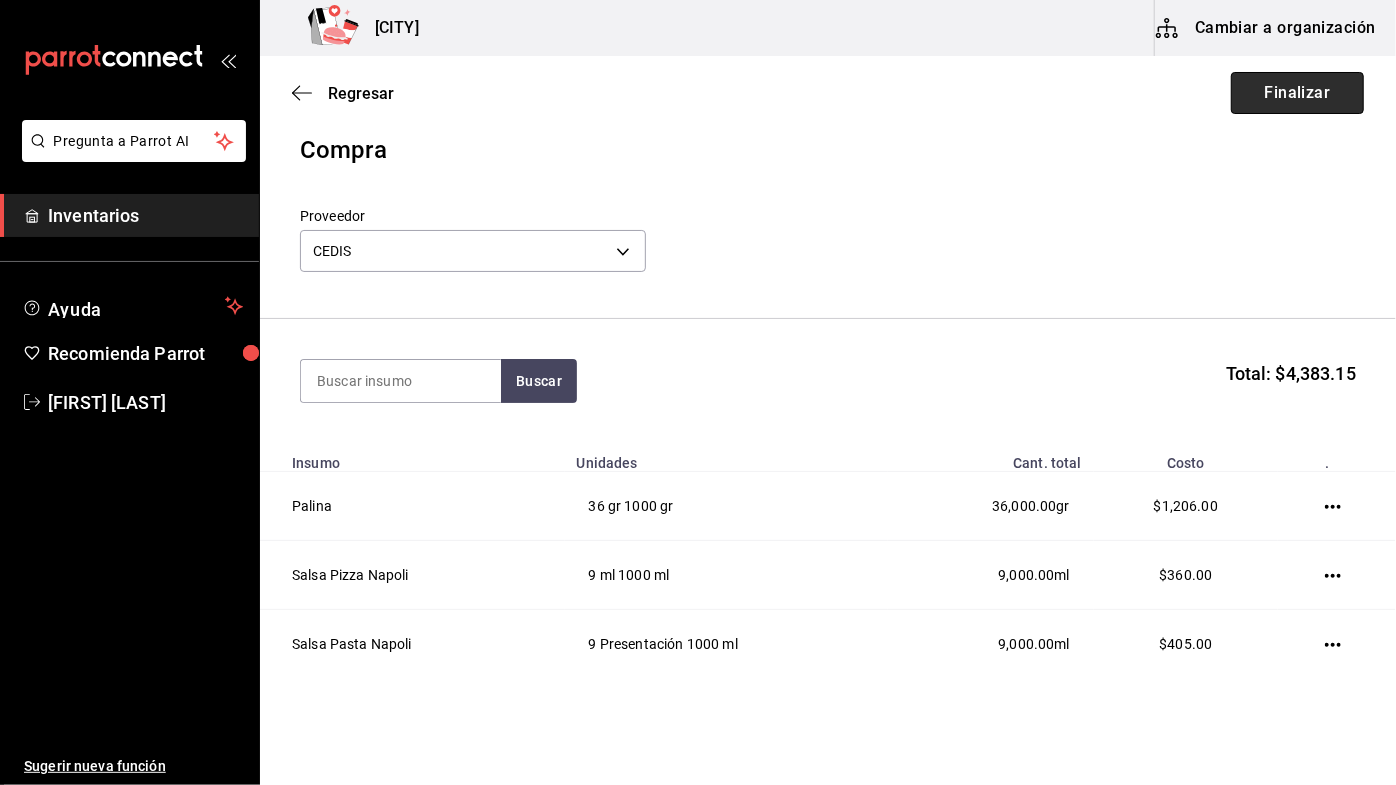 click on "Finalizar" at bounding box center (1297, 93) 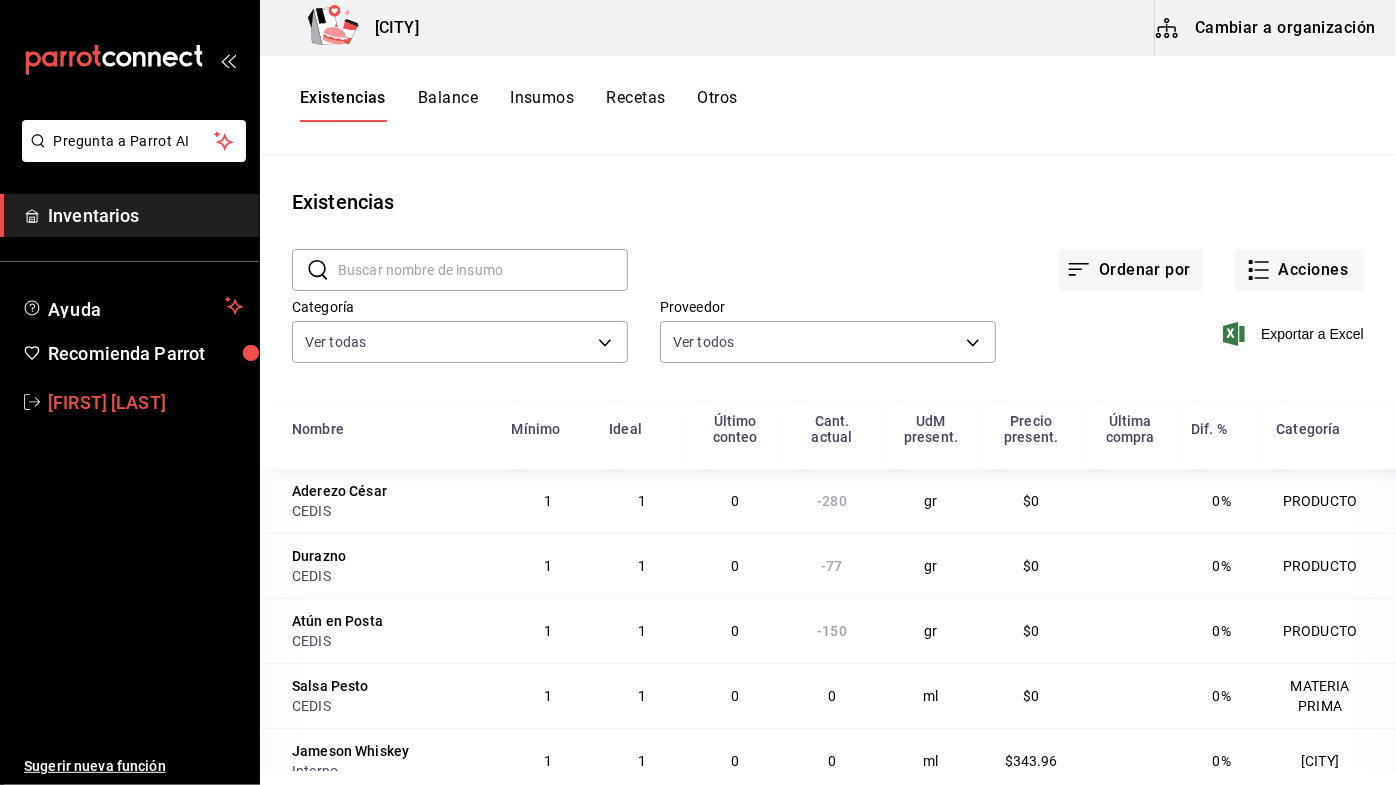 click on "[FIRST] [LAST]" at bounding box center [145, 402] 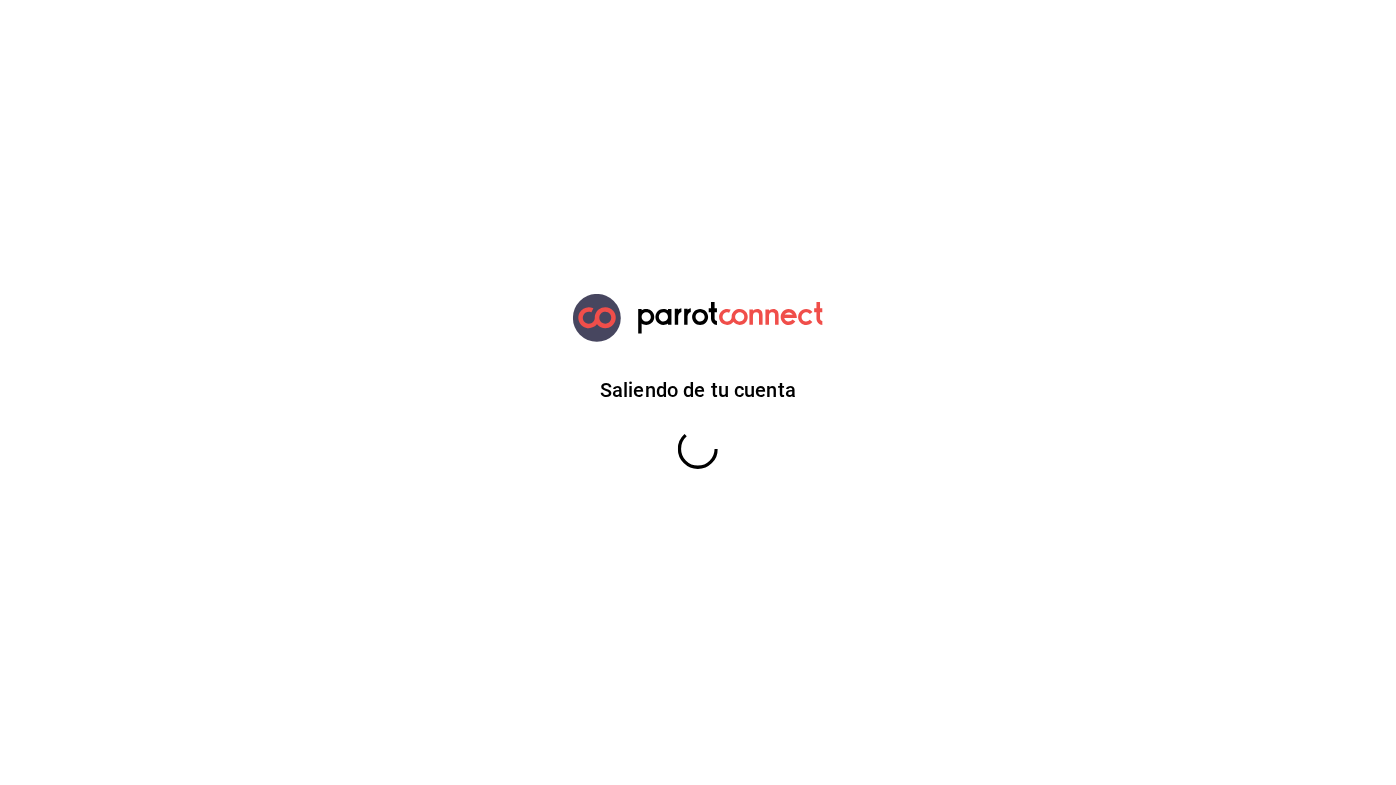 click on "Saliendo de tu cuenta GANA 1 MES GRATIS EN TU SUSCRIPCIÓN AQUÍ ¿Recuerdas cómo empezó tu restaurante?
Hoy puedes ayudar a un colega a tener el mismo cambio que tú viviste.
Recomienda Parrot directamente desde tu Portal Administrador.
Es fácil y rápido.
🎁 Por cada restaurante que se una, ganas 1 mes gratis. Ver video tutorial Ir a video" at bounding box center [698, 0] 